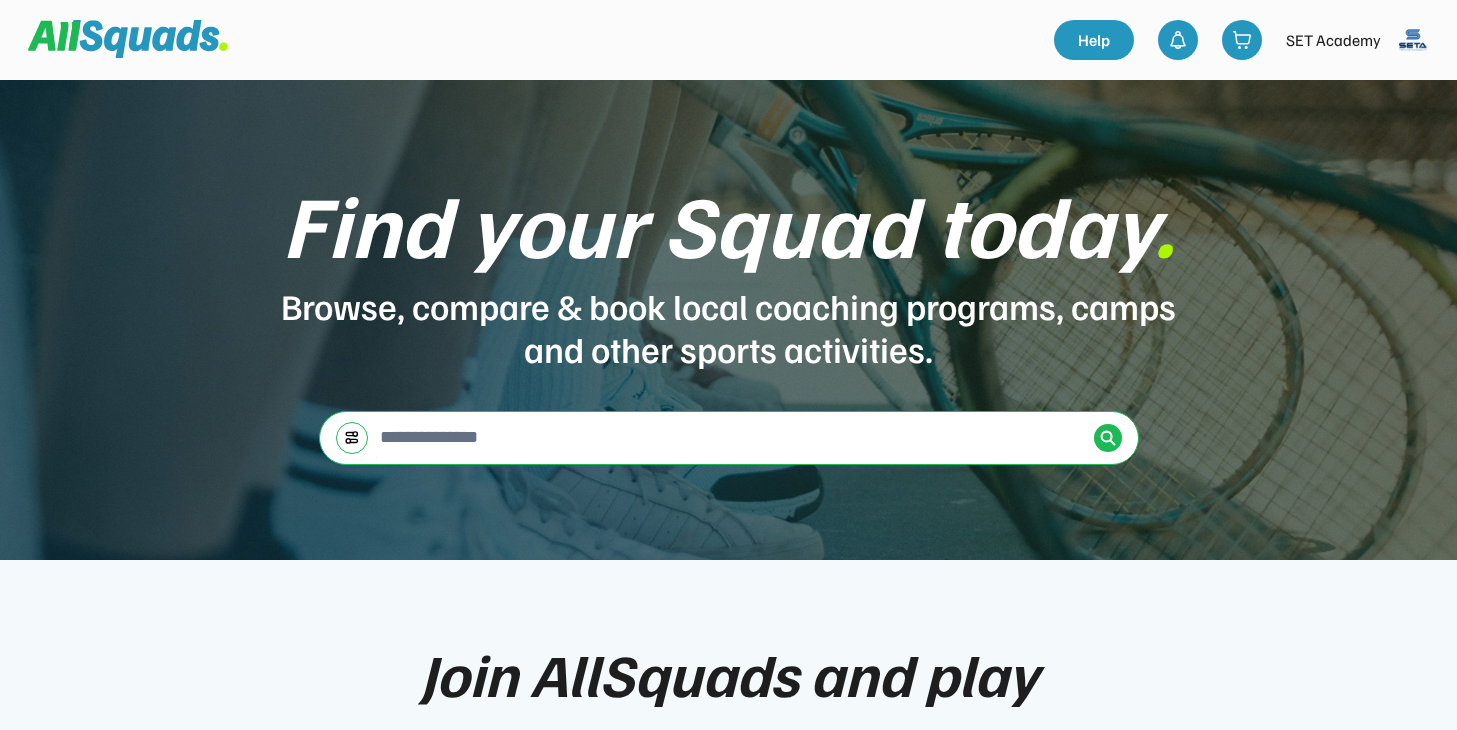 scroll, scrollTop: 0, scrollLeft: 0, axis: both 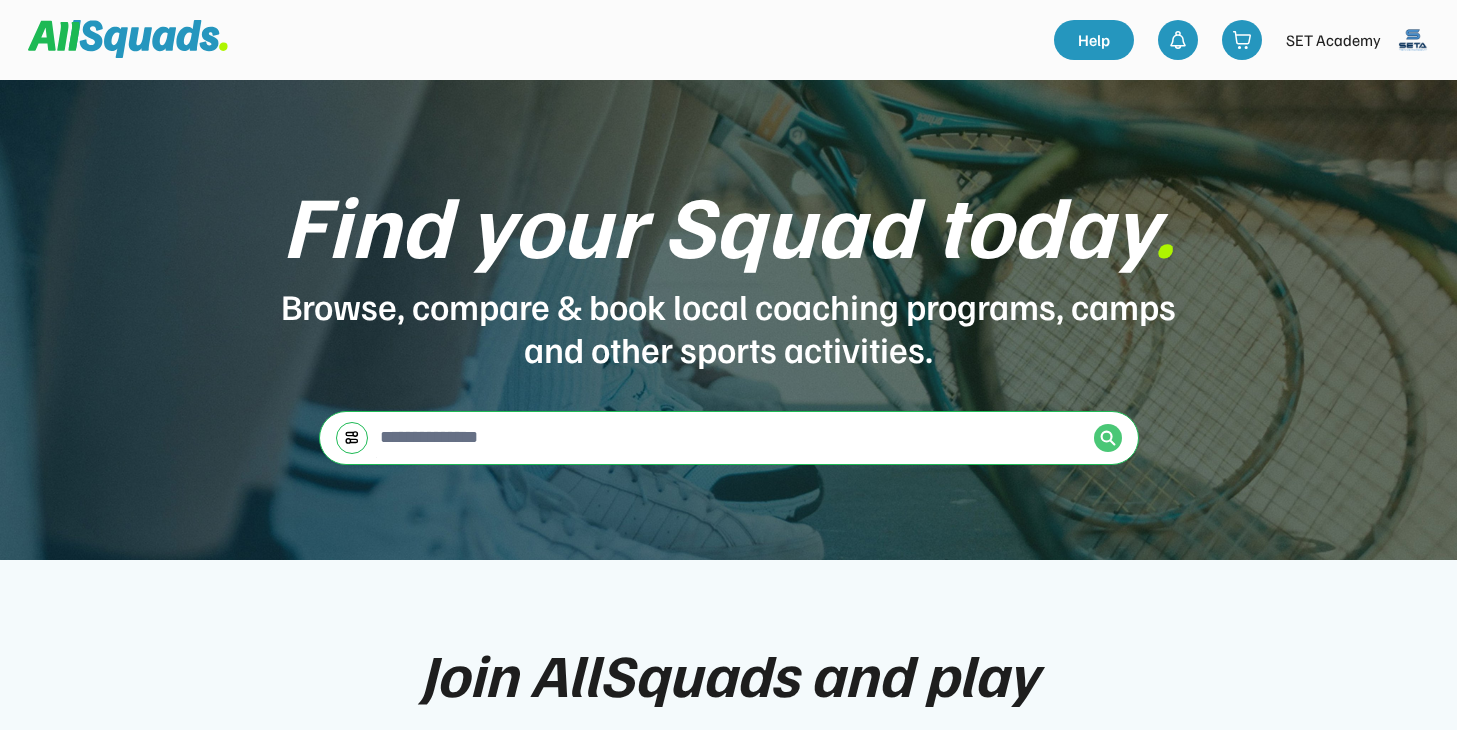 click at bounding box center [1108, 438] 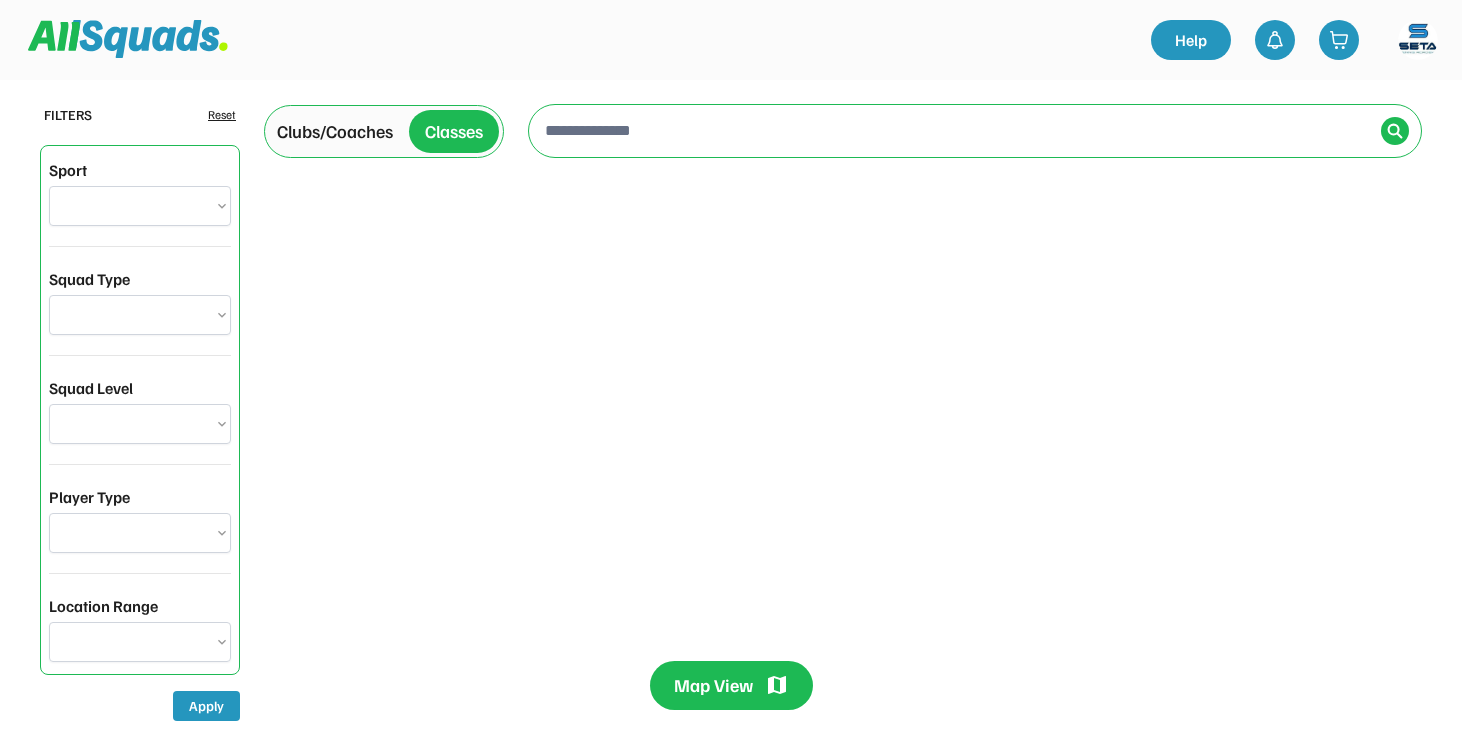 scroll, scrollTop: 0, scrollLeft: 0, axis: both 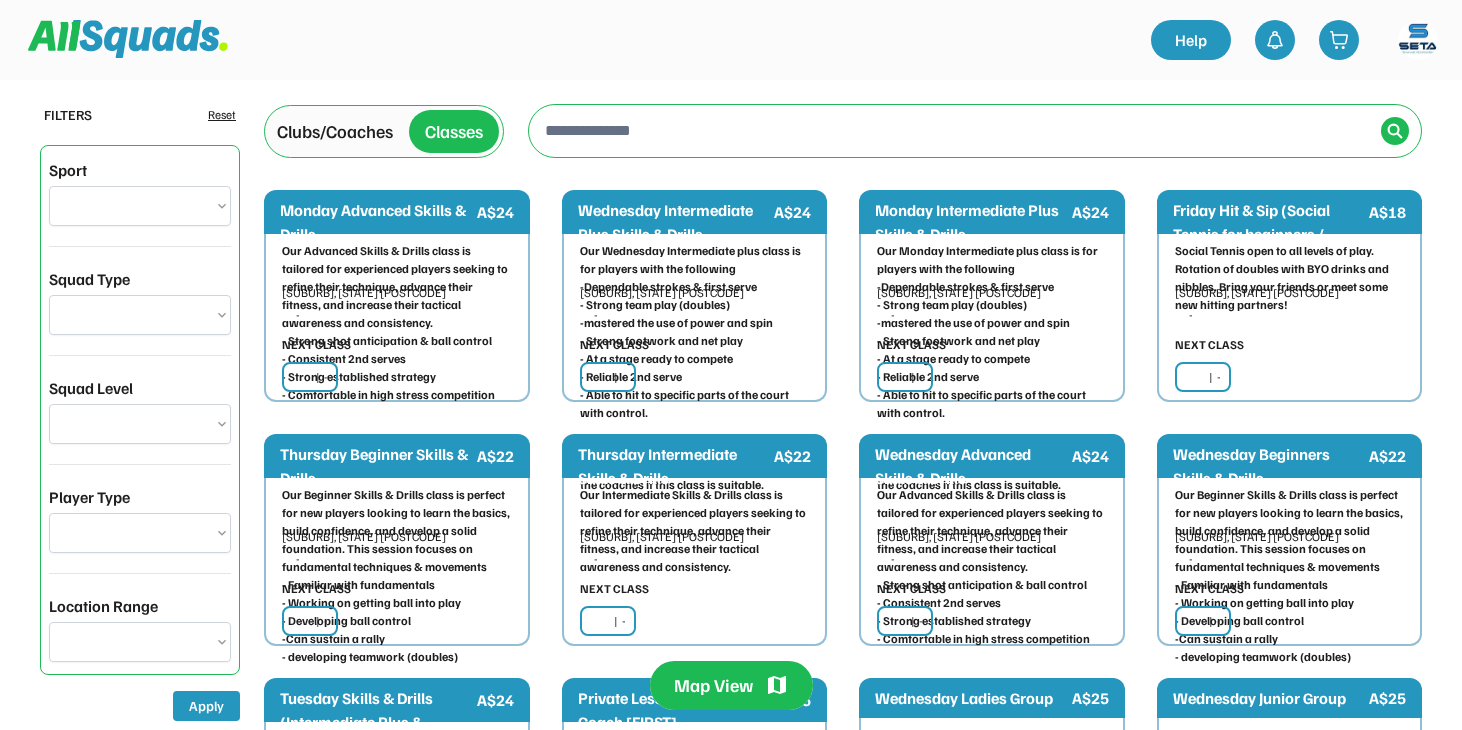 select on "**********" 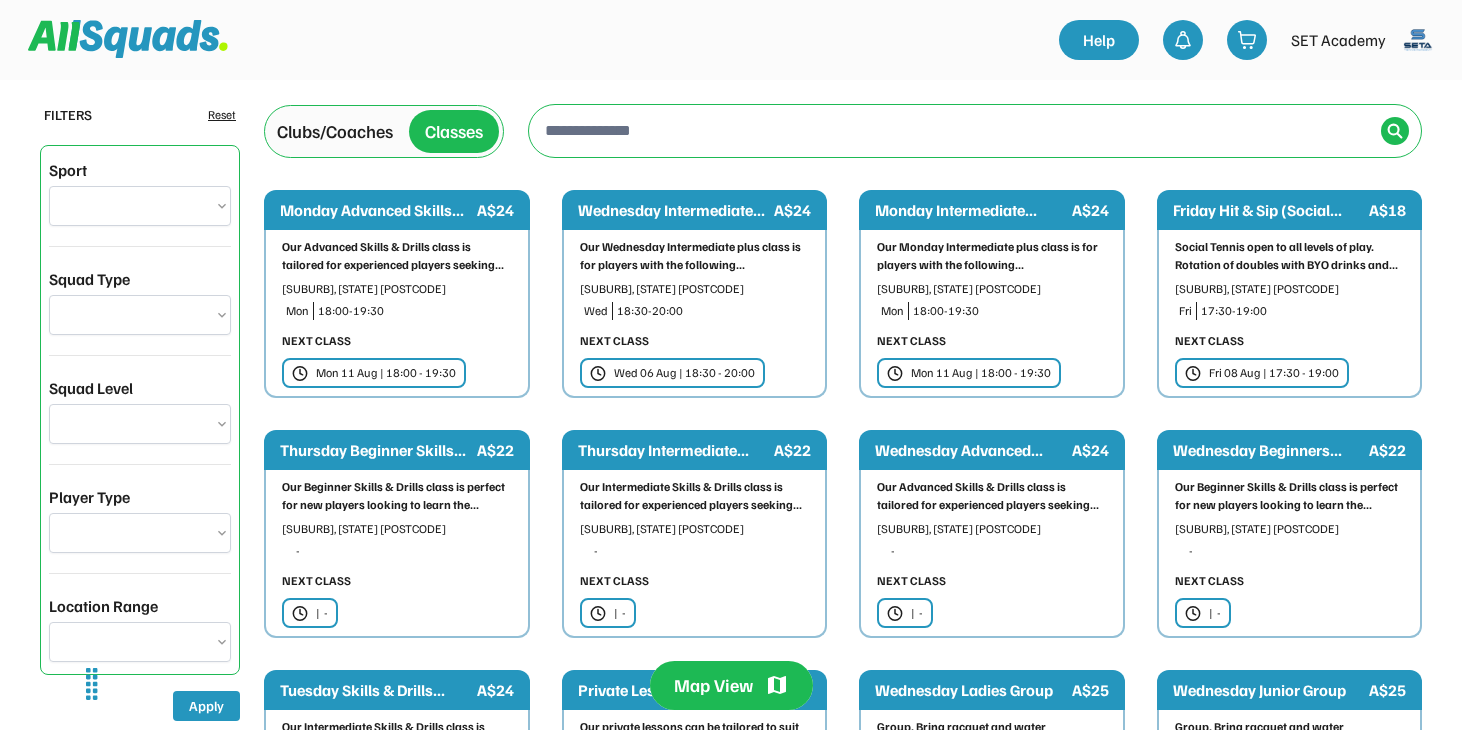 click on "Clubs/Coaches" at bounding box center (335, 131) 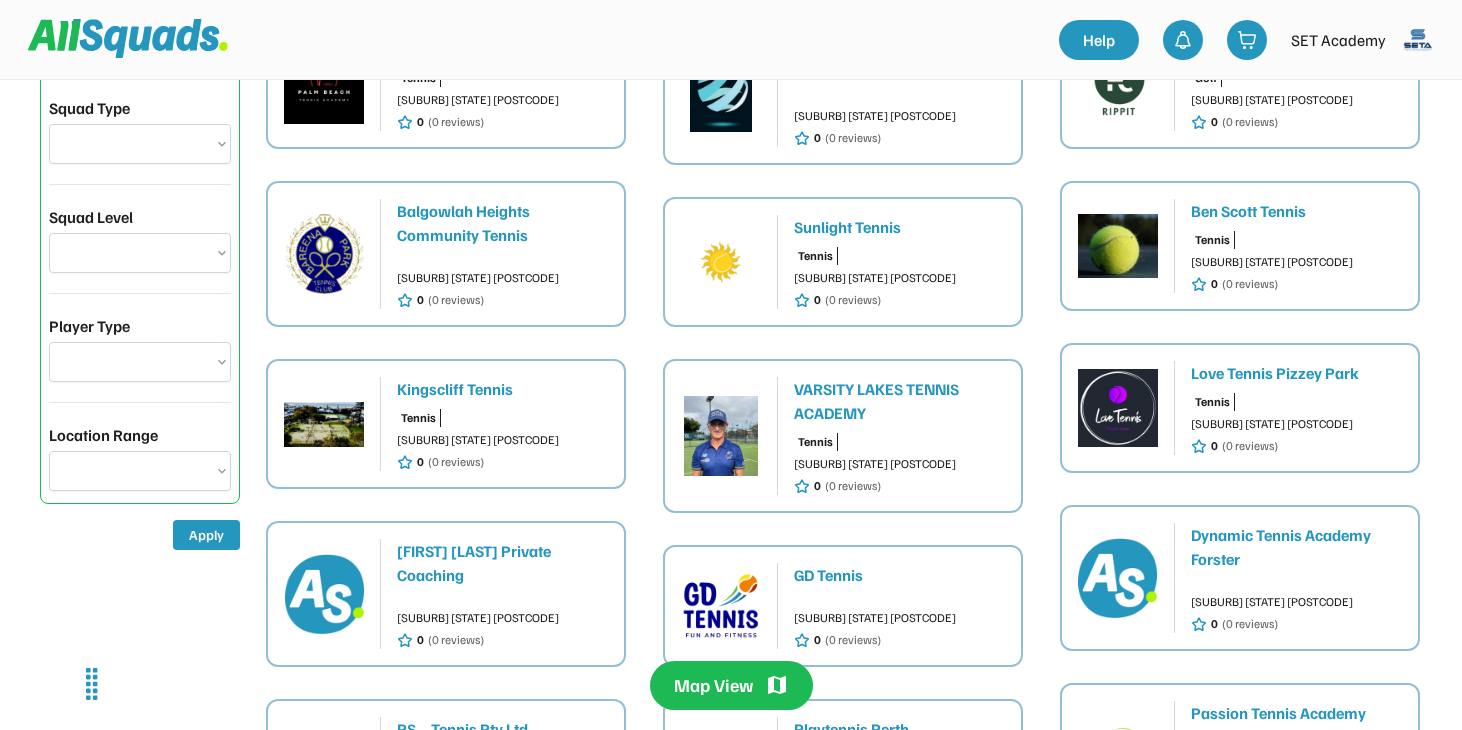 scroll, scrollTop: 0, scrollLeft: 0, axis: both 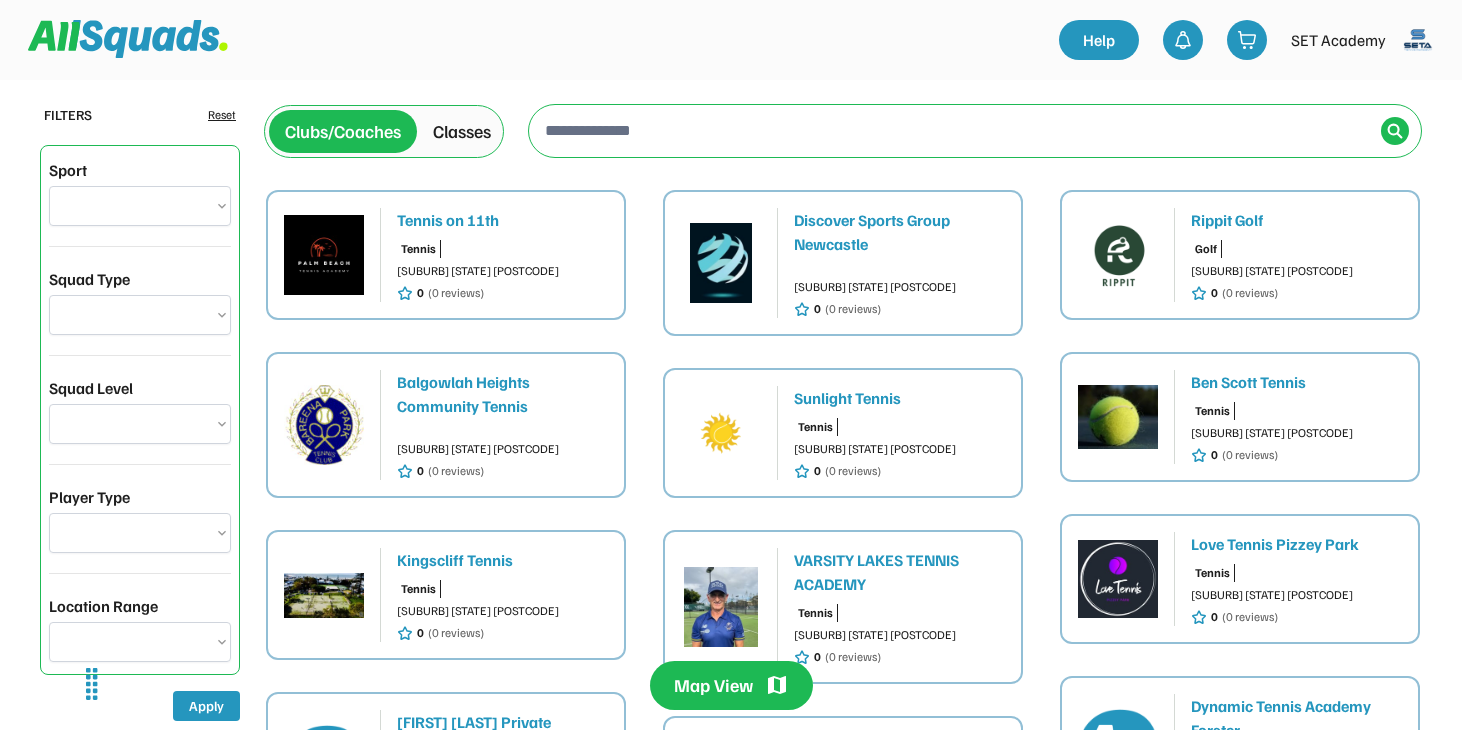 click on "Rippit Golf" at bounding box center (1296, 220) 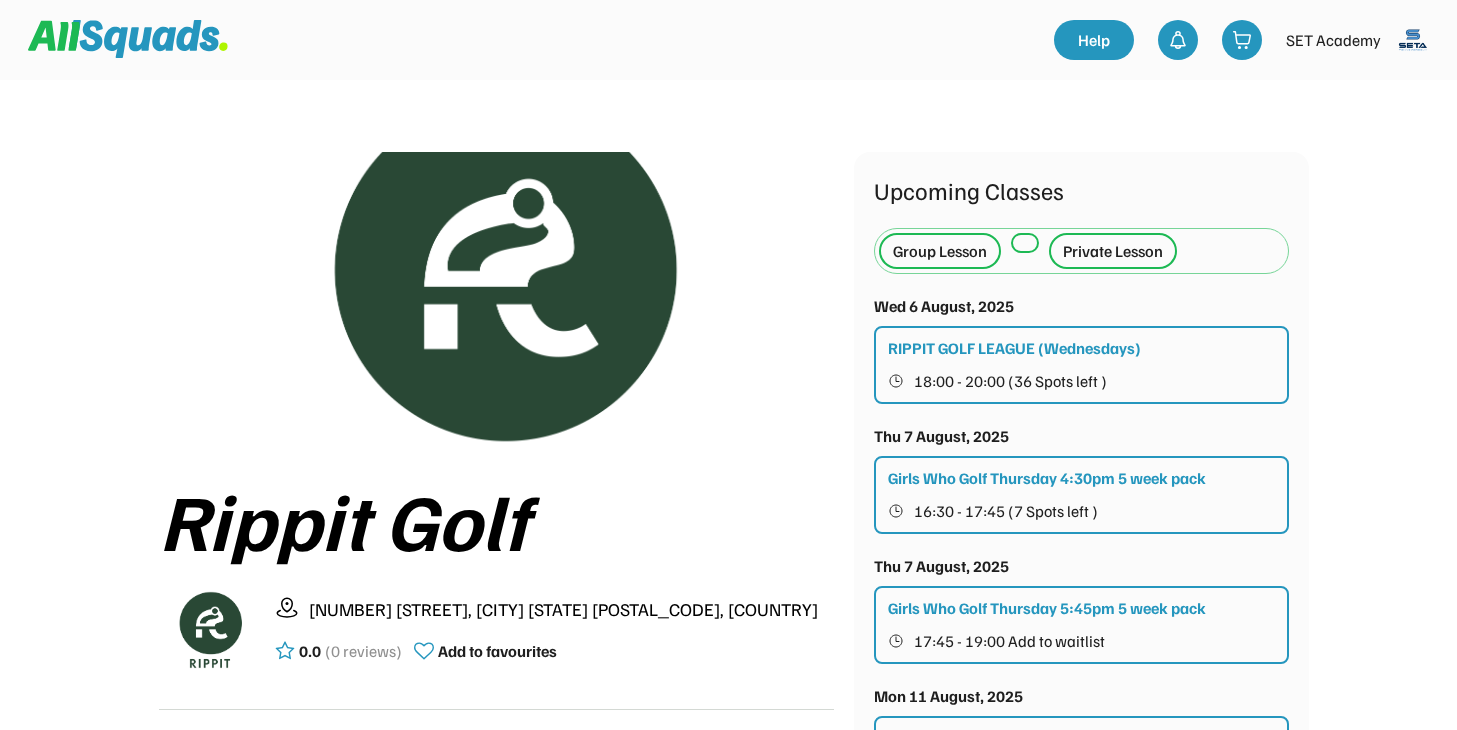 scroll, scrollTop: 0, scrollLeft: 0, axis: both 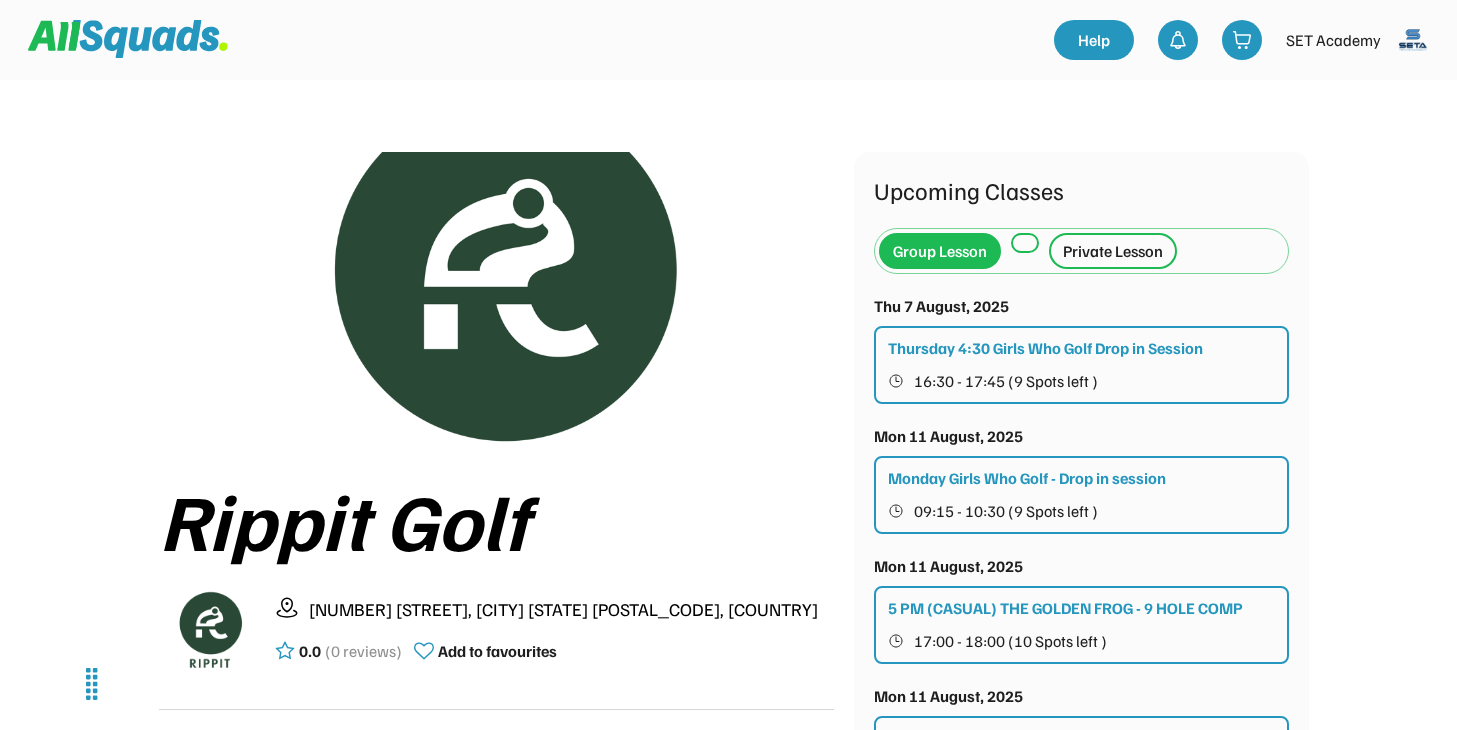 click at bounding box center (1413, 40) 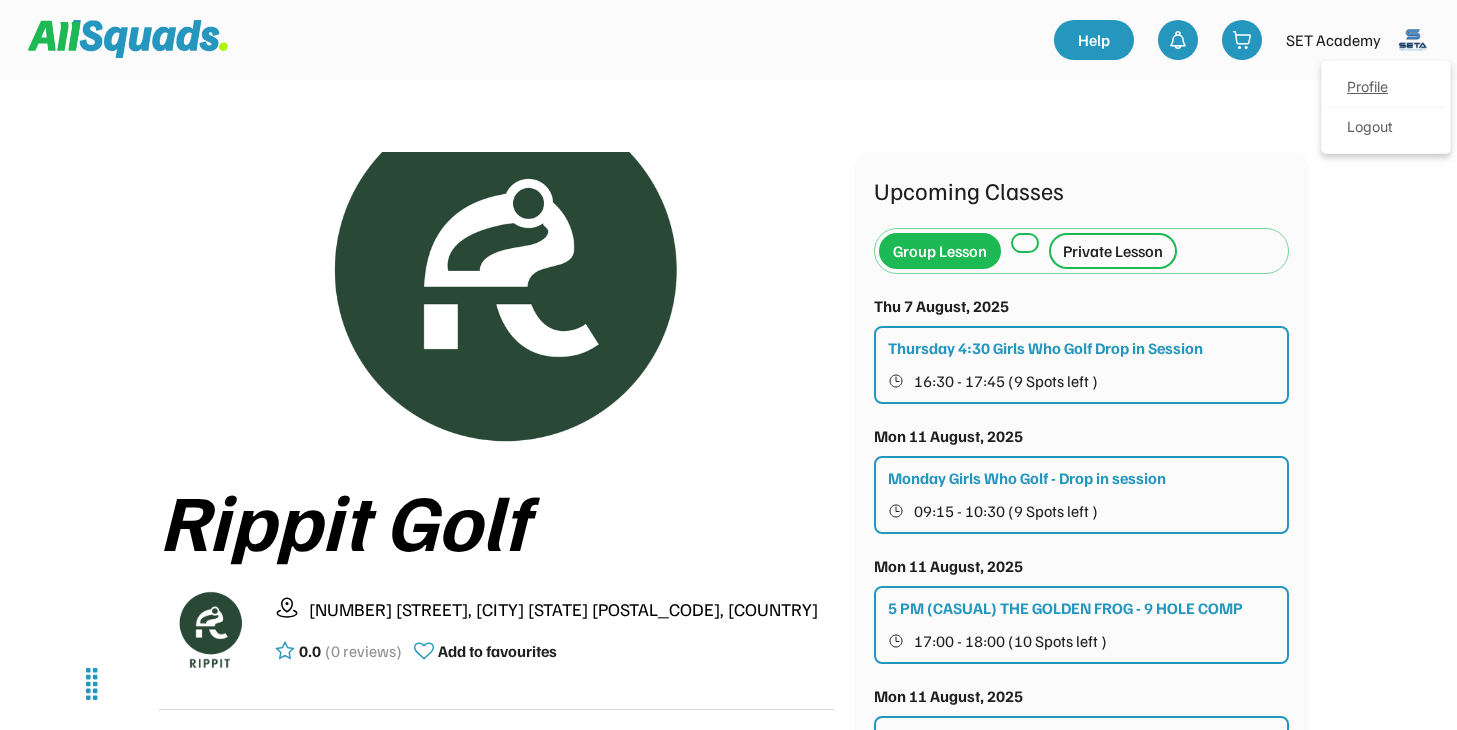 click on "Profile" at bounding box center [1386, 88] 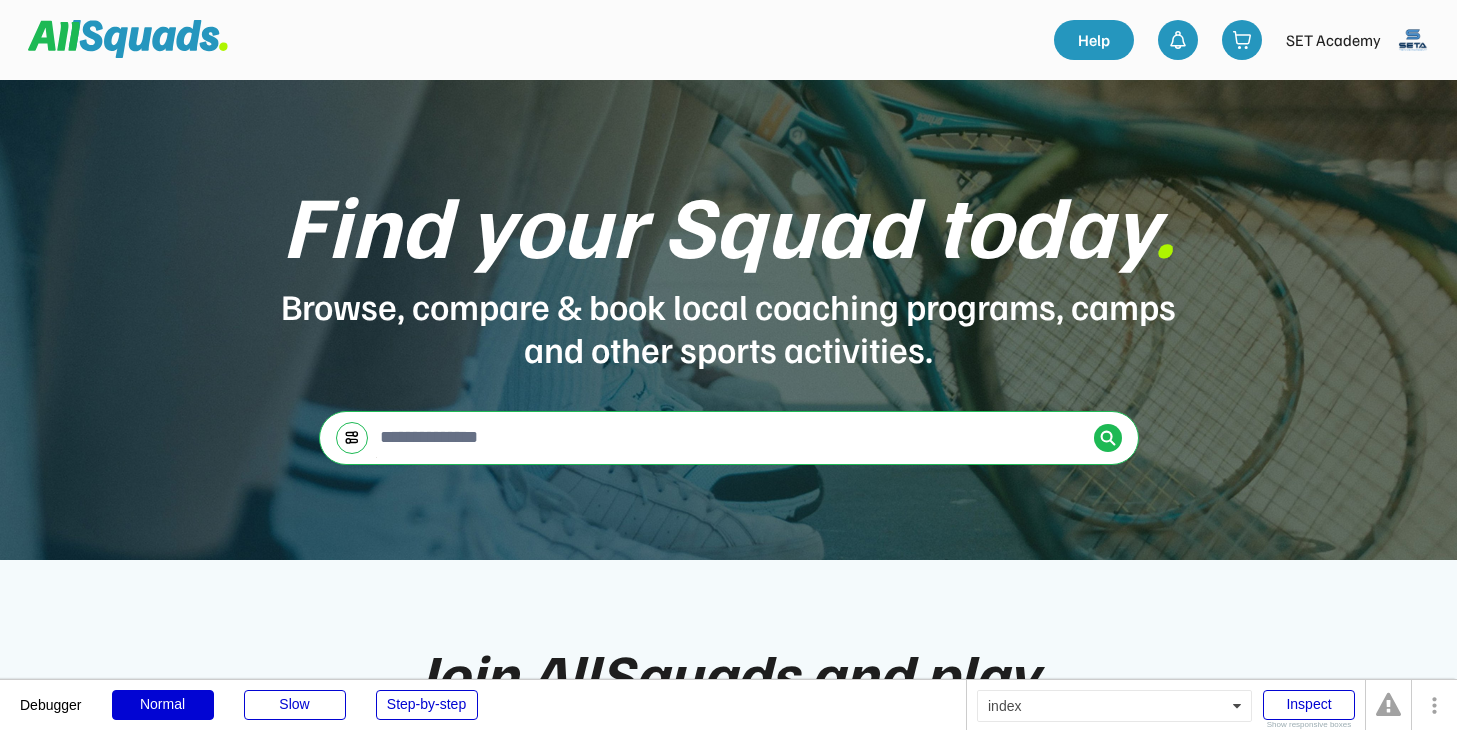 scroll, scrollTop: 0, scrollLeft: 0, axis: both 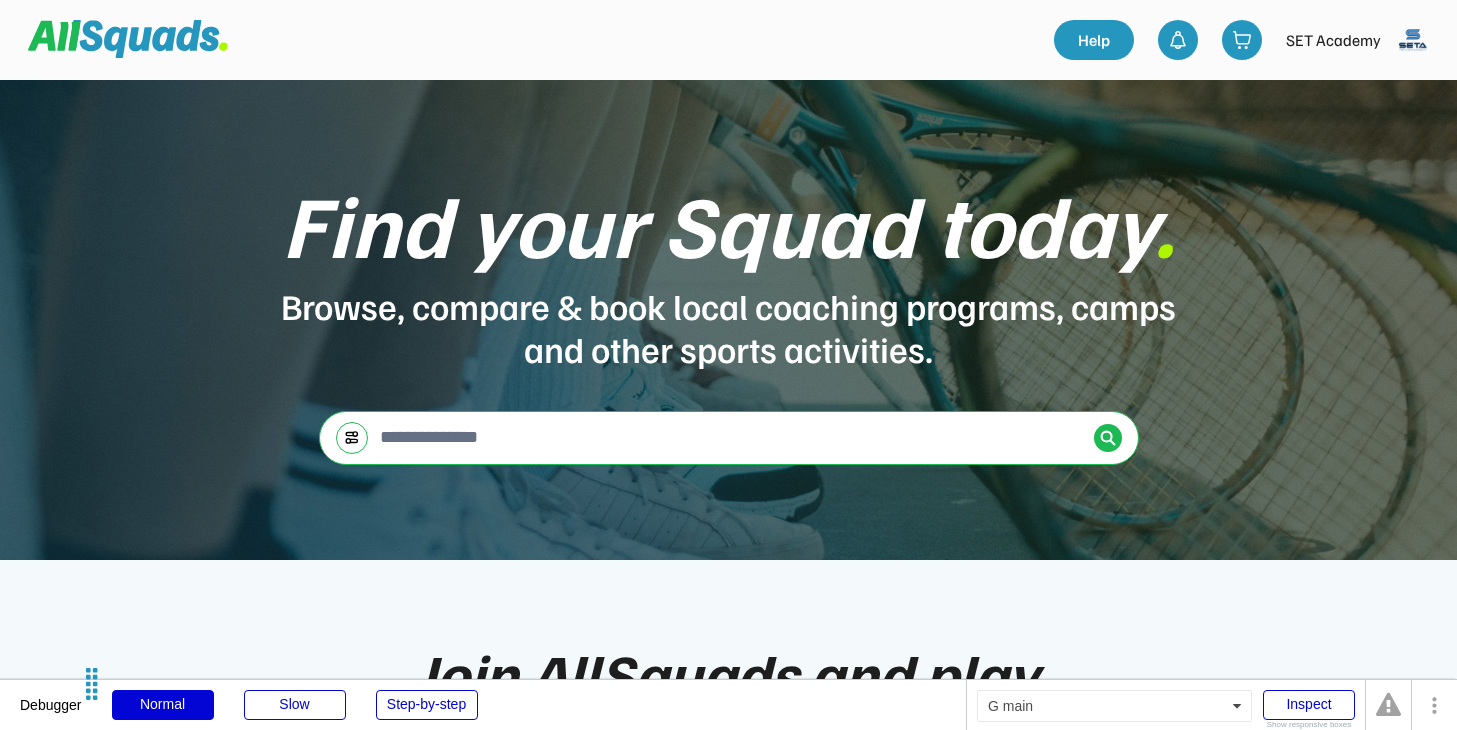 click at bounding box center [1413, 40] 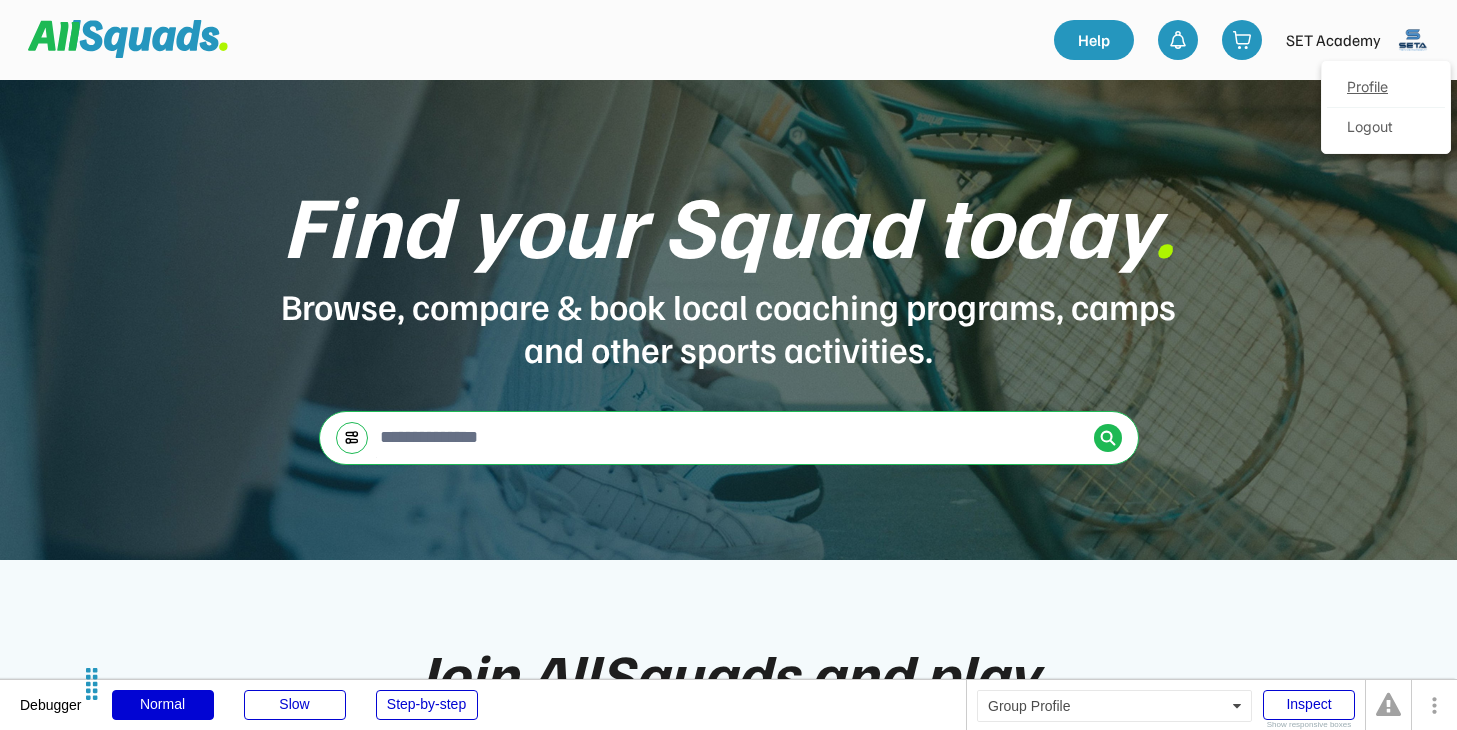 click on "Profile" at bounding box center (1386, 88) 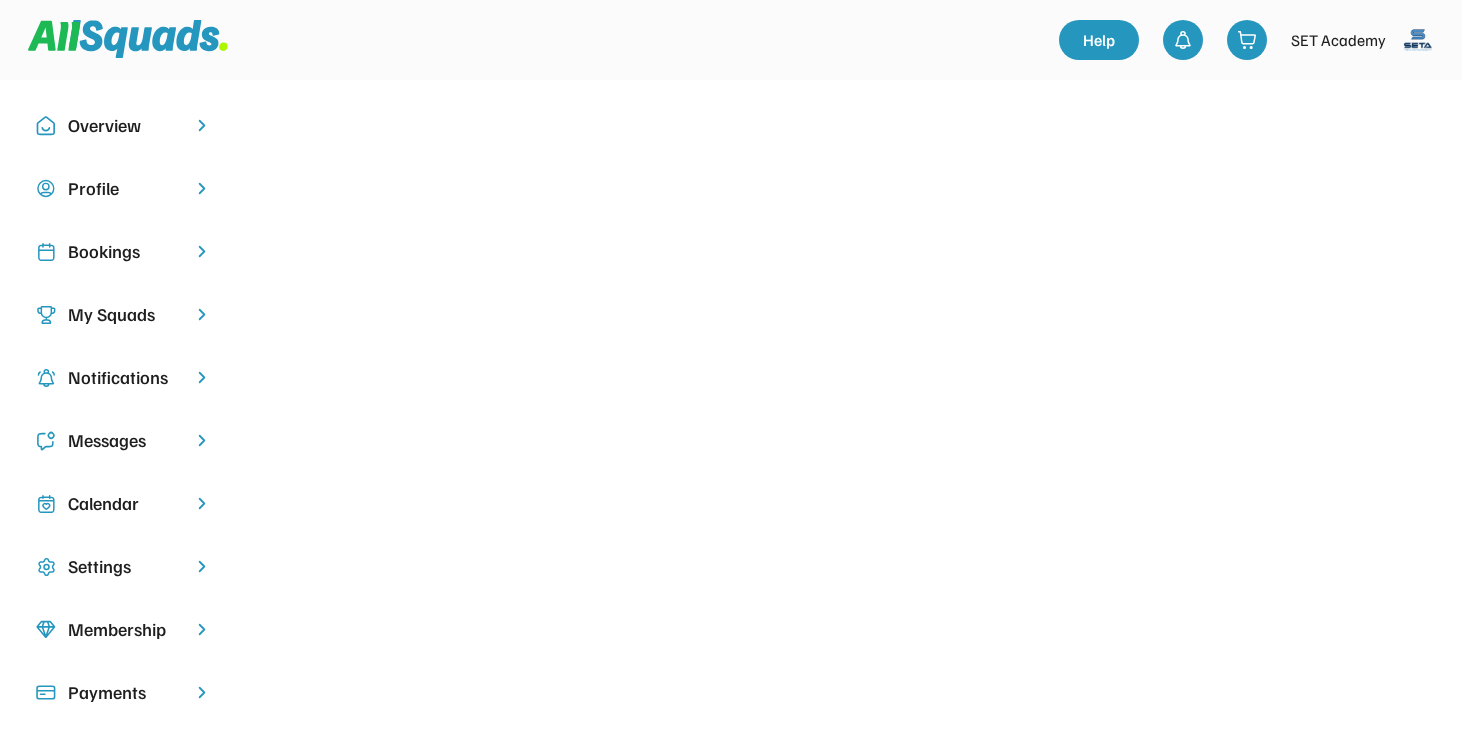 scroll, scrollTop: 0, scrollLeft: 0, axis: both 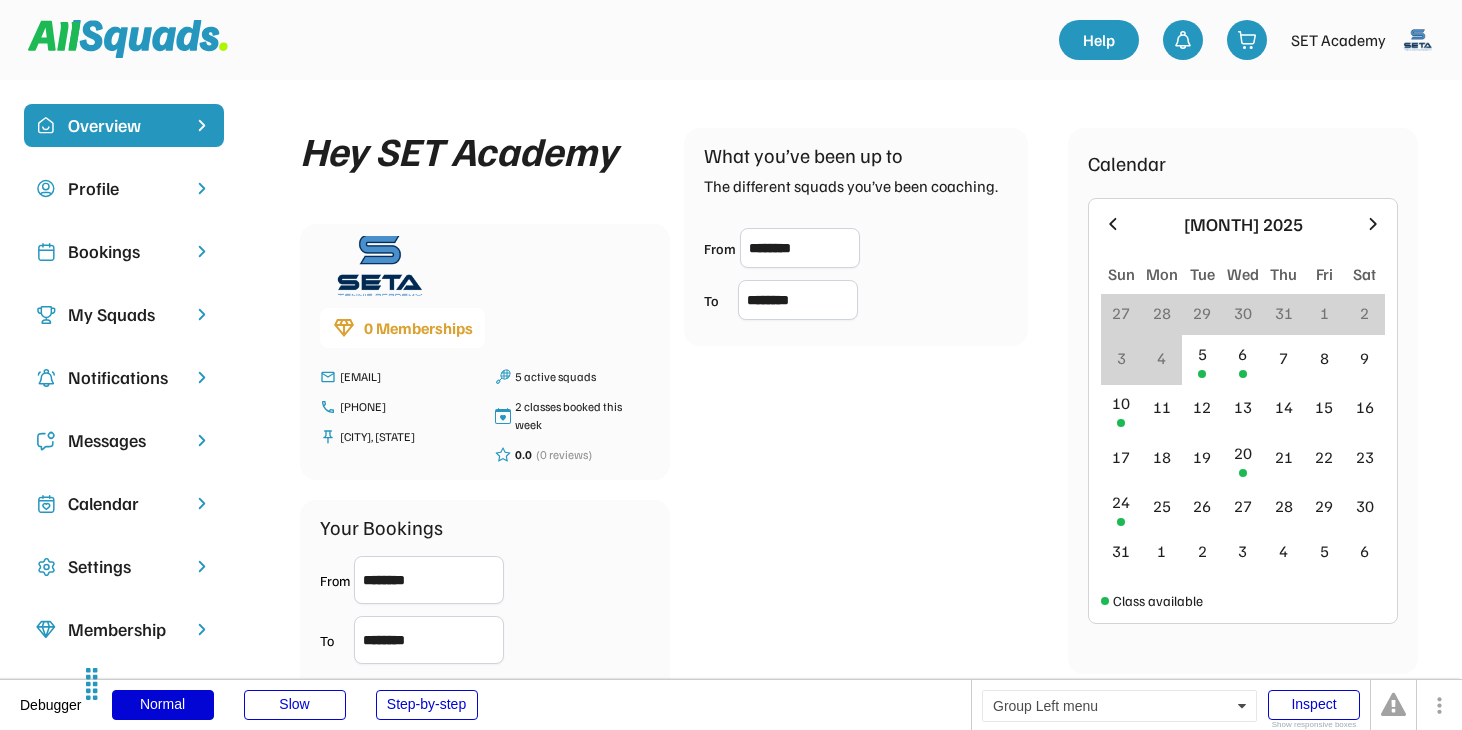 click on "My Squads" at bounding box center [124, 314] 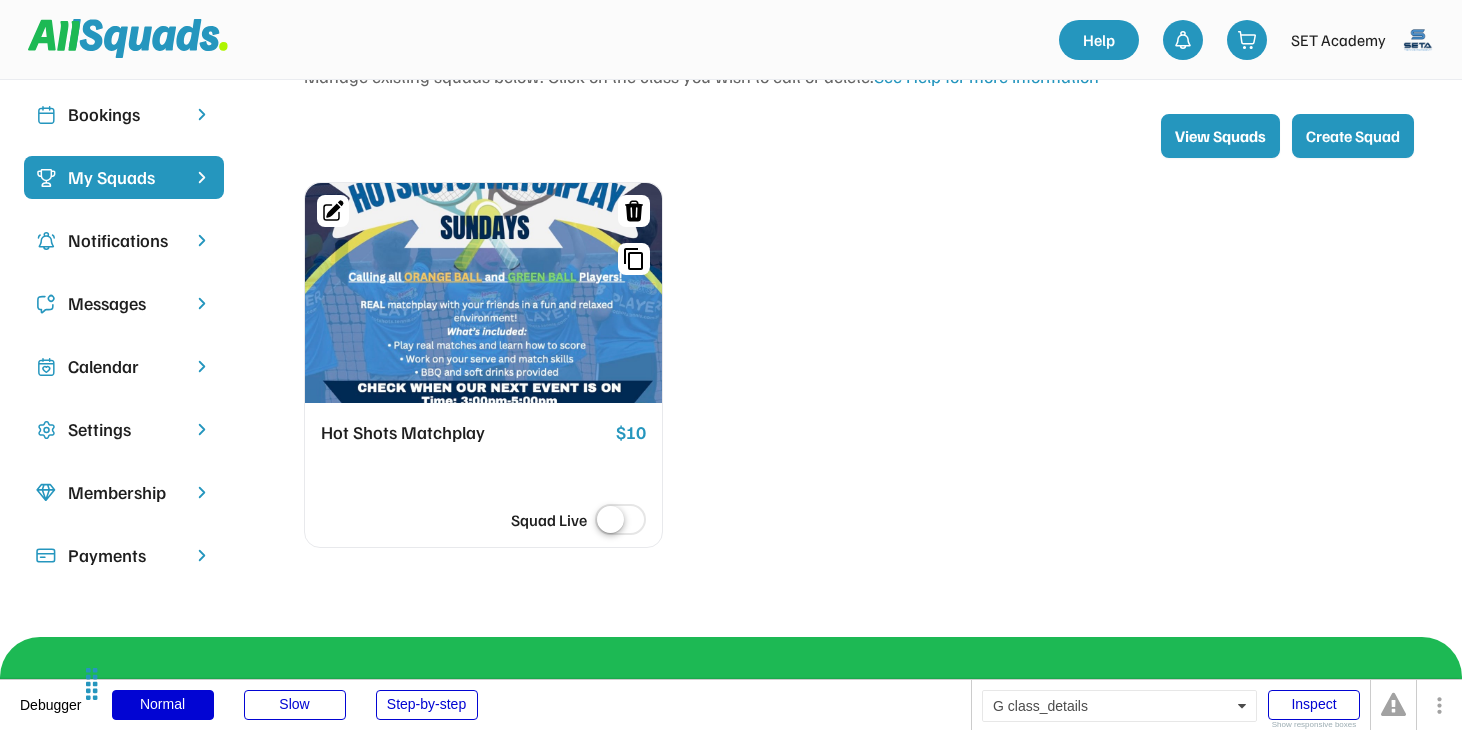 scroll, scrollTop: 129, scrollLeft: 0, axis: vertical 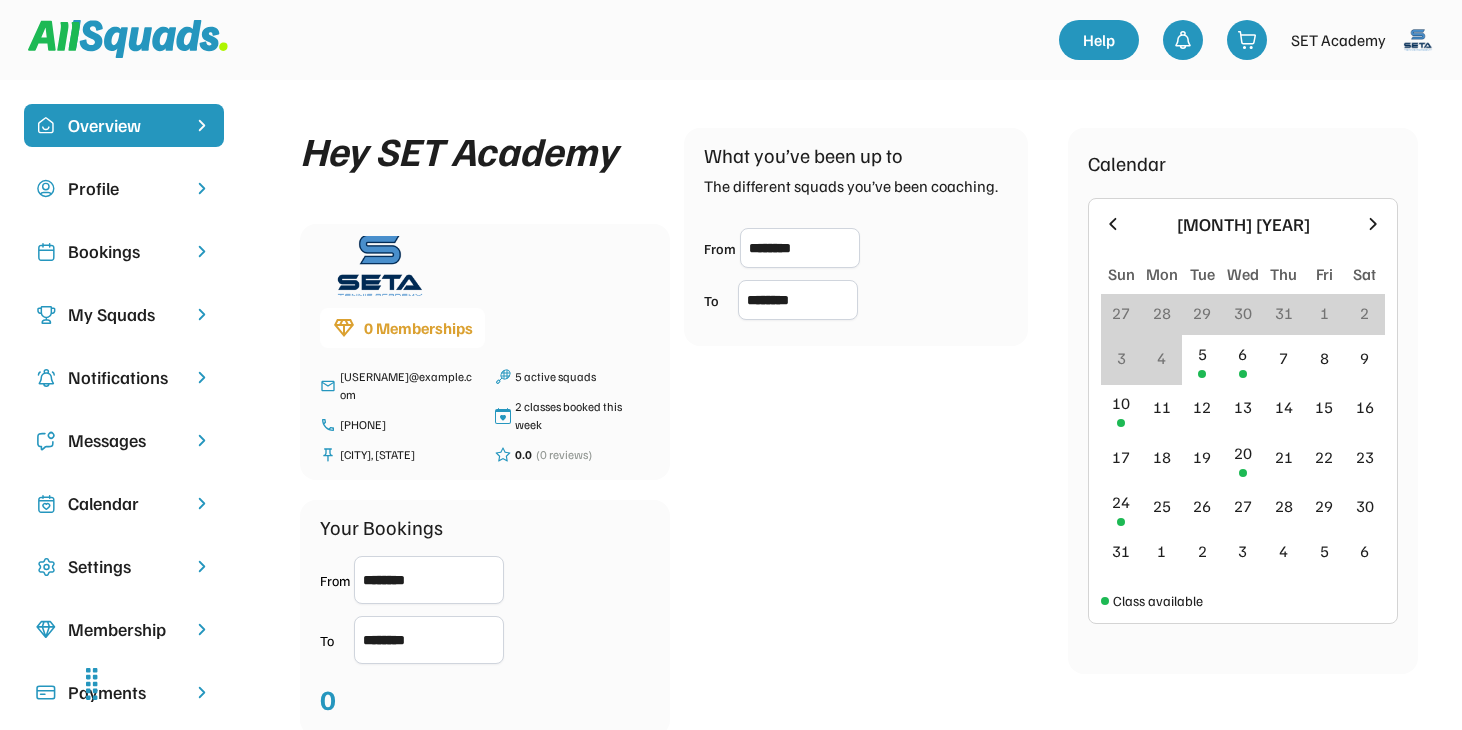 click on "My Squads" at bounding box center (124, 314) 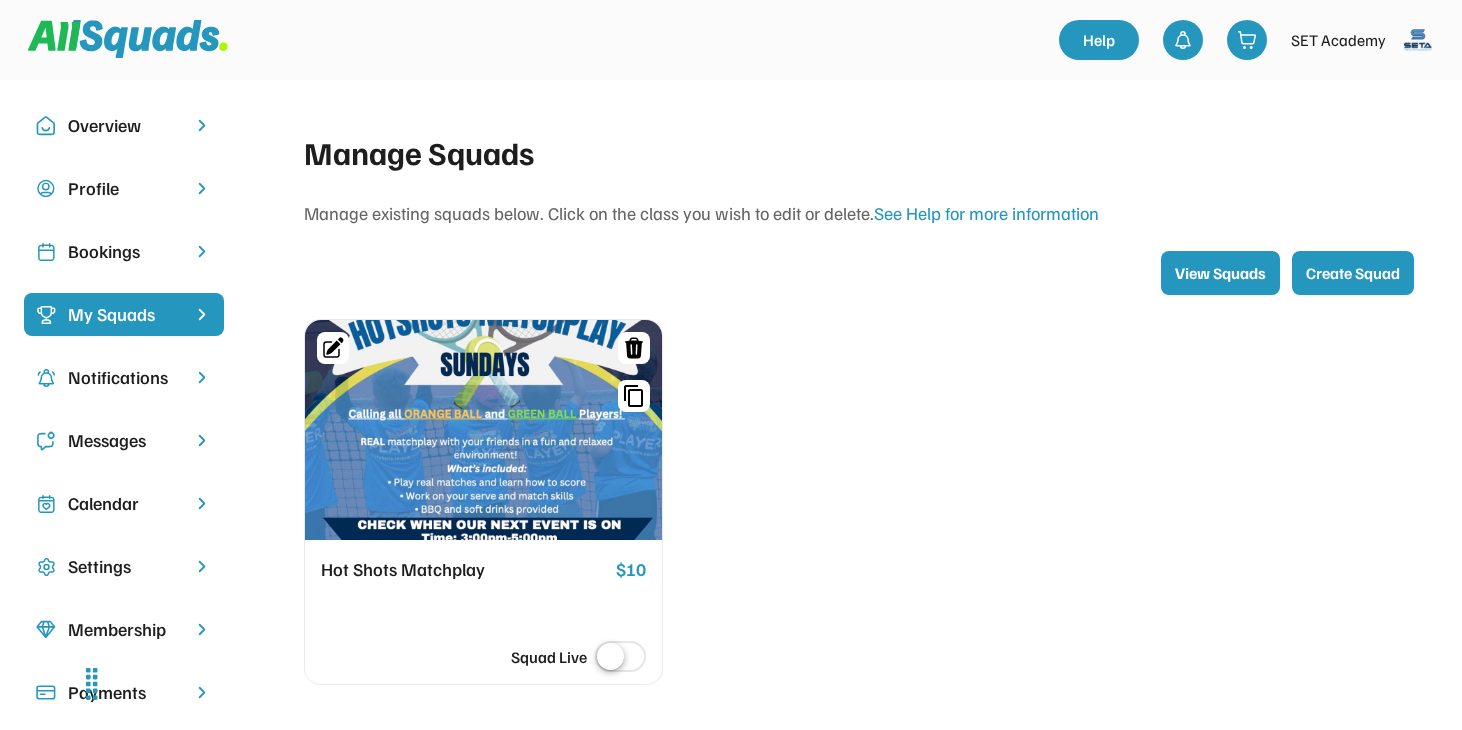 click at bounding box center (128, 39) 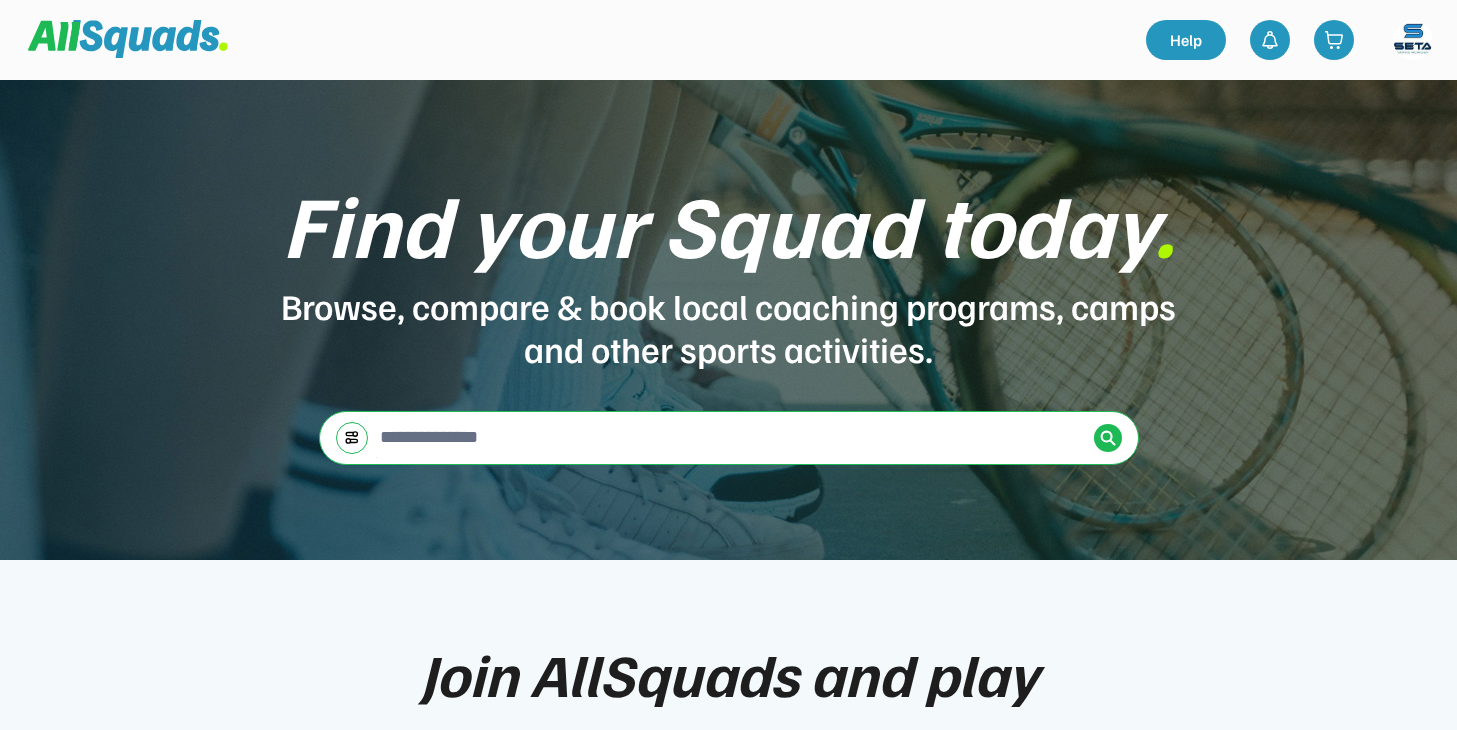 scroll, scrollTop: 0, scrollLeft: 0, axis: both 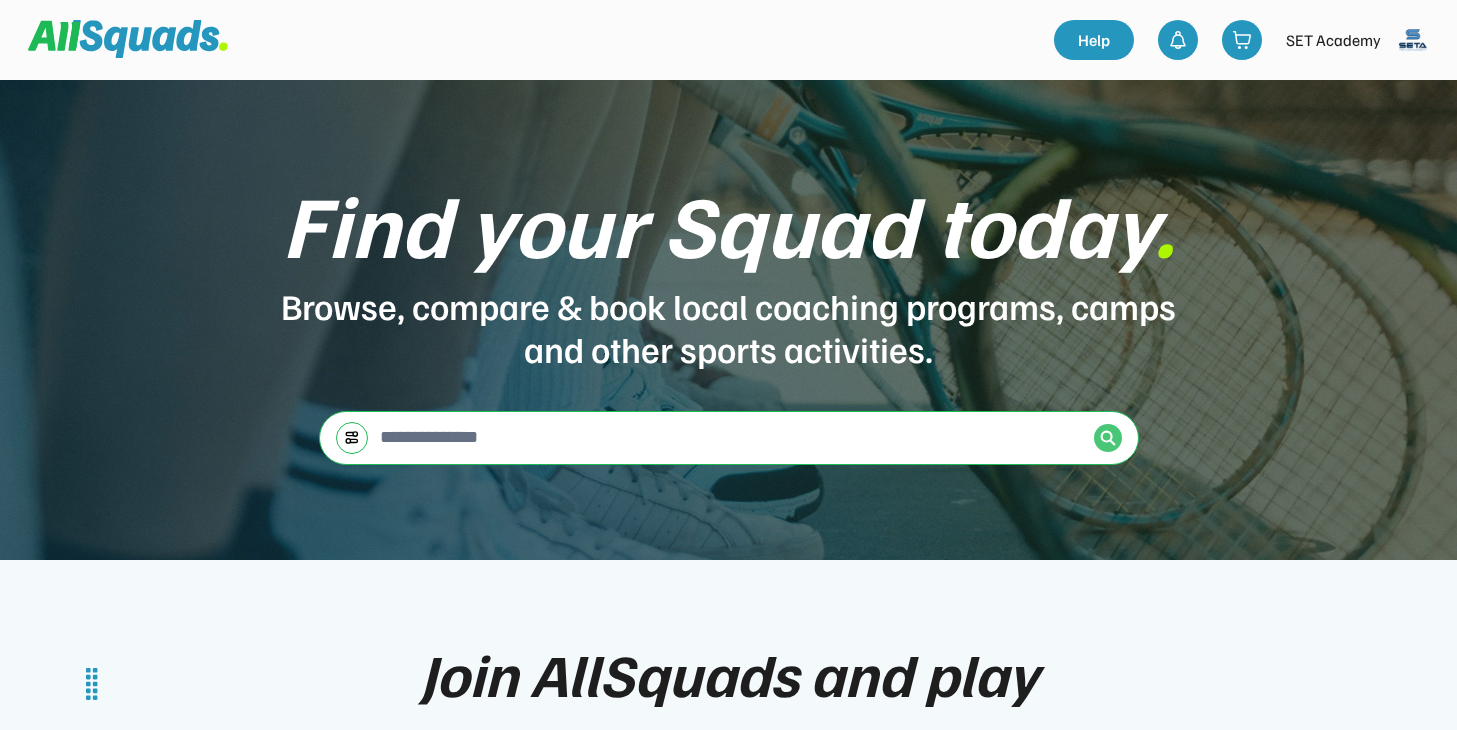 click at bounding box center [1108, 438] 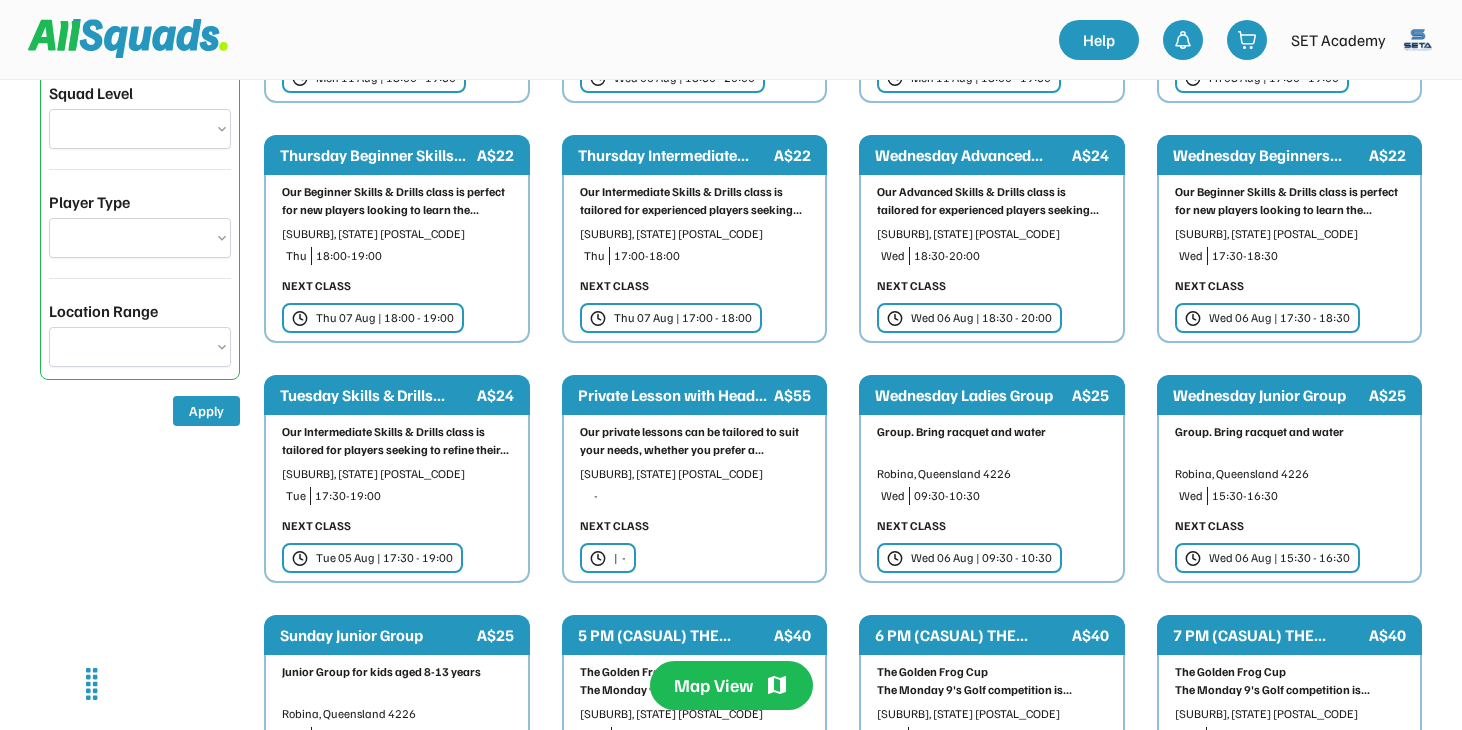 scroll, scrollTop: 14, scrollLeft: 0, axis: vertical 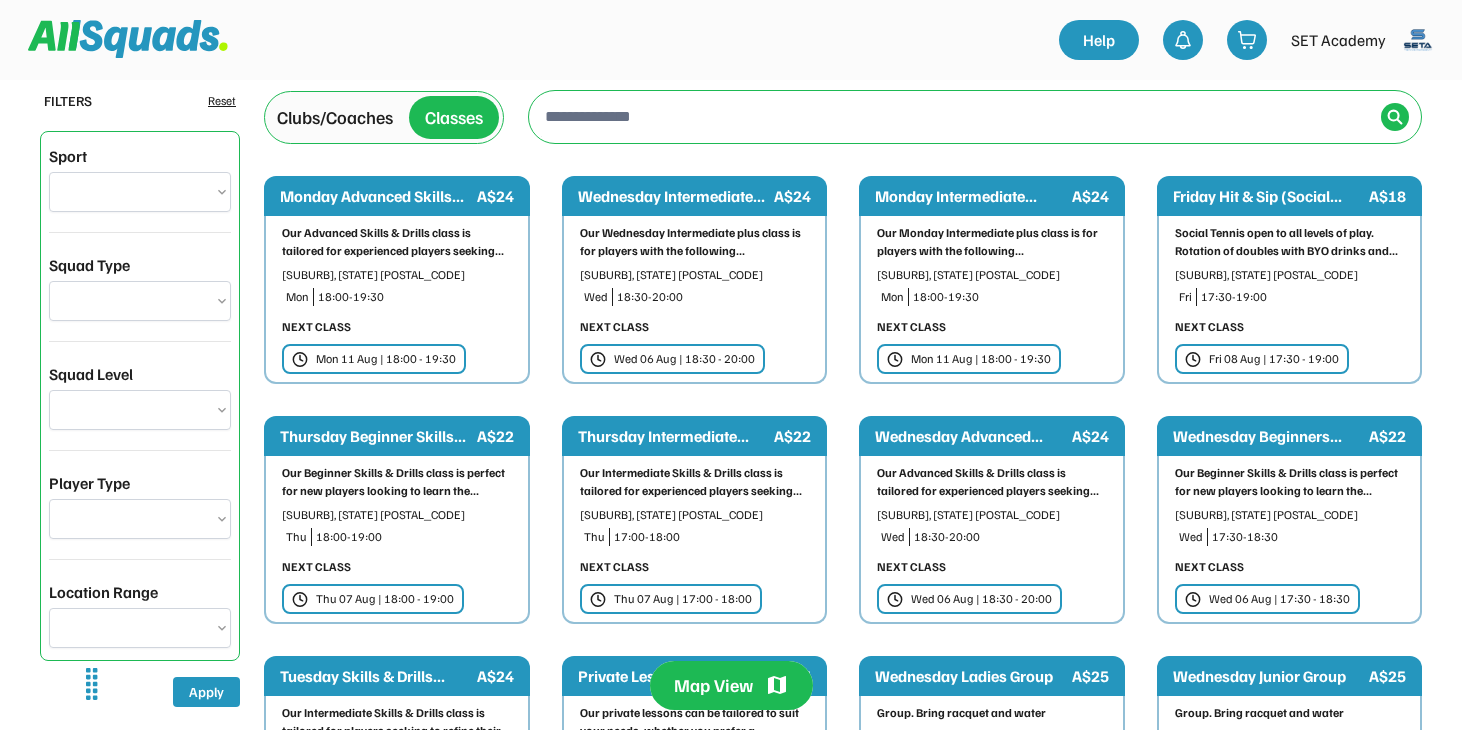 click on "Clubs/Coaches" at bounding box center (335, 117) 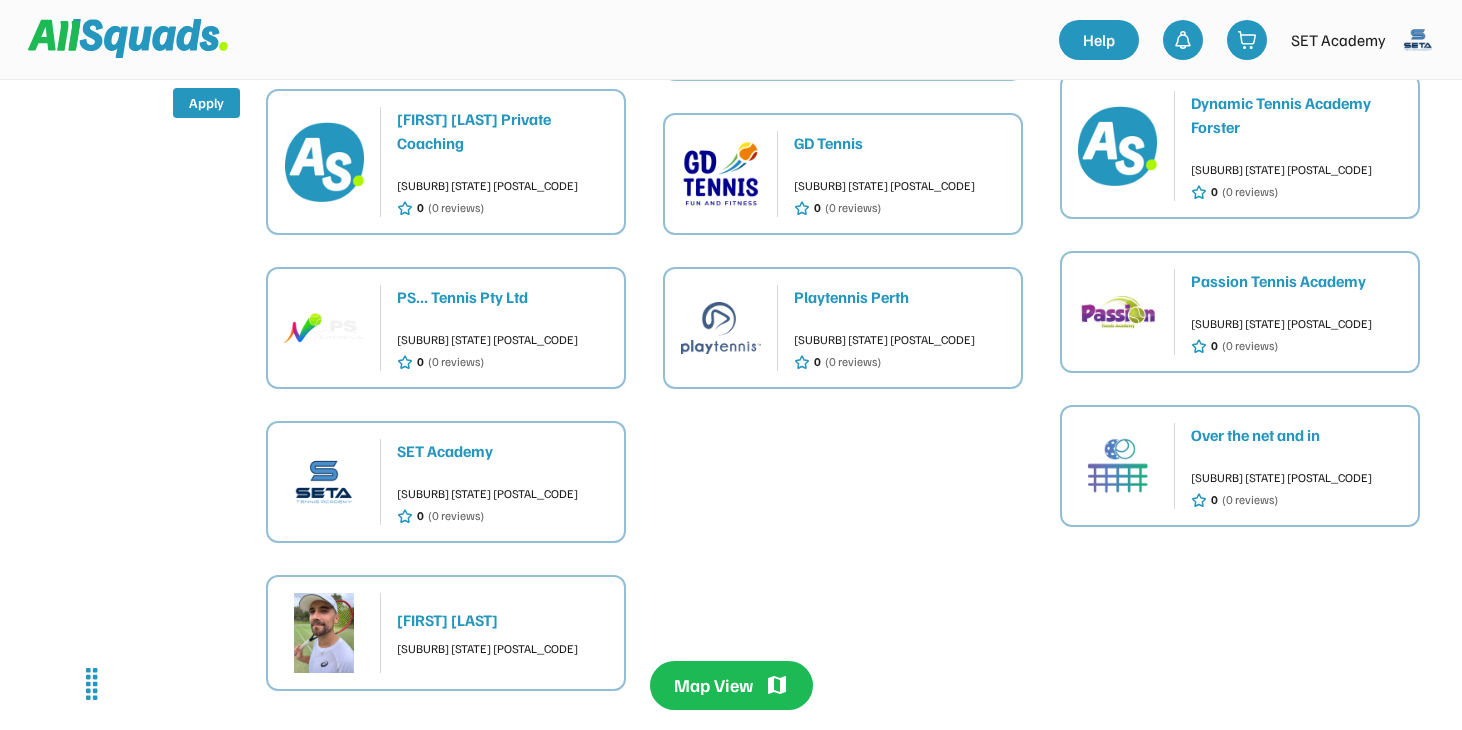 scroll, scrollTop: 604, scrollLeft: 0, axis: vertical 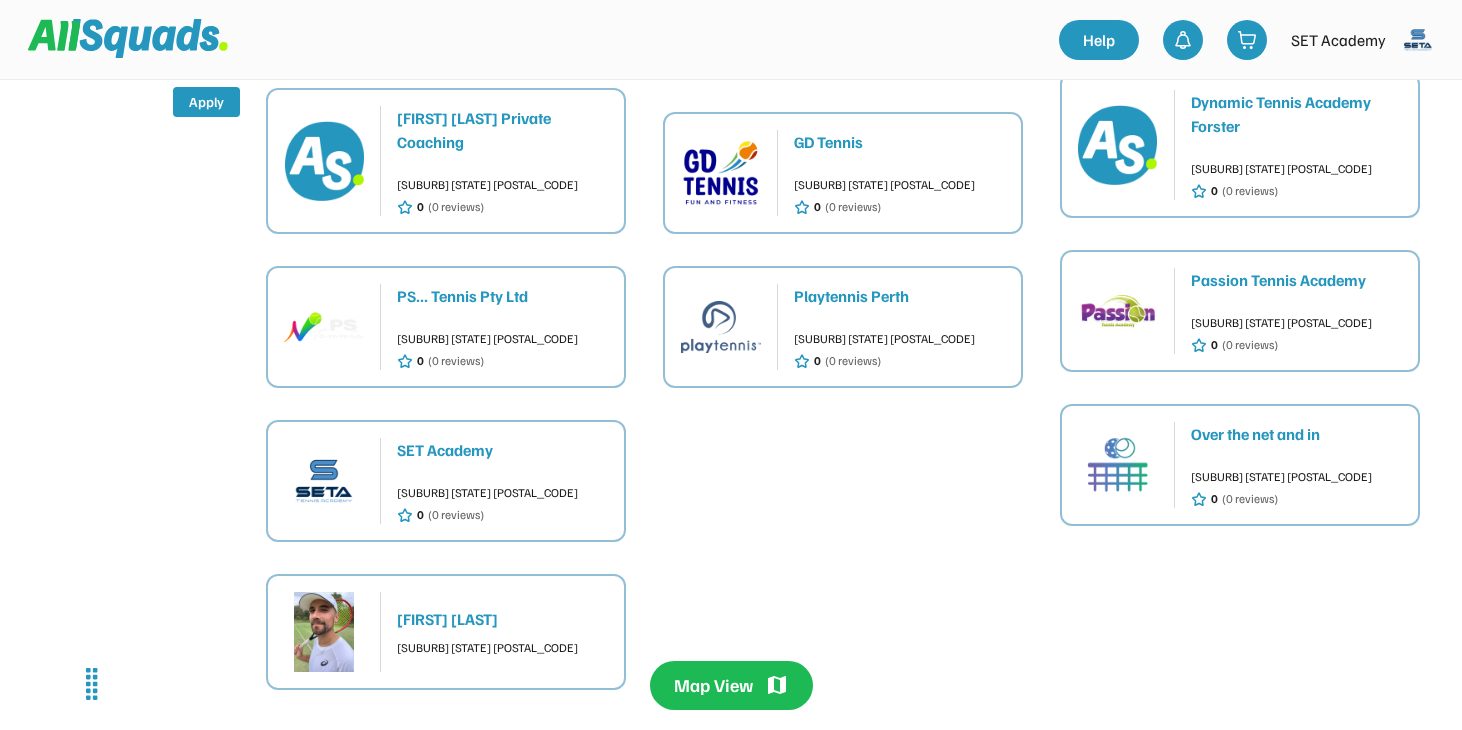 click on "SET Academy" at bounding box center [502, 450] 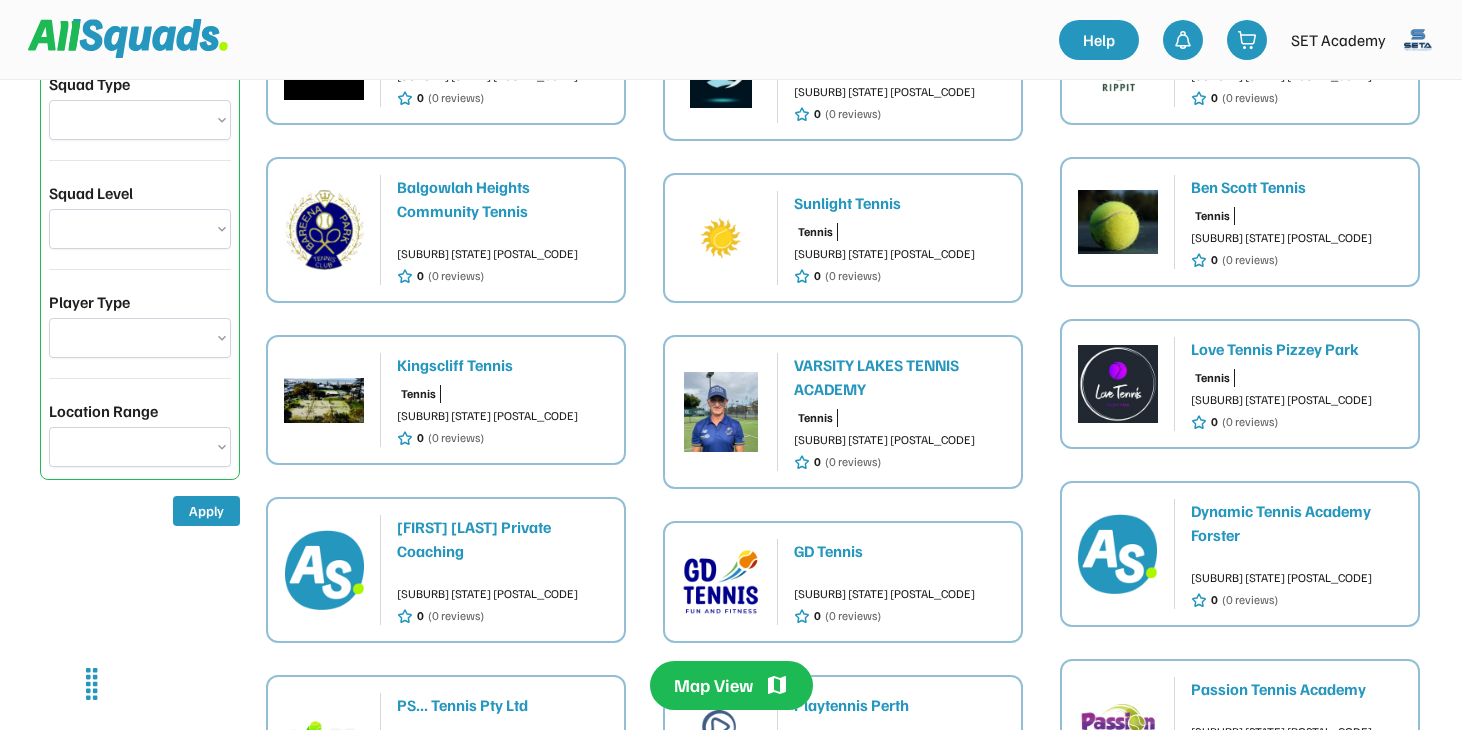 scroll, scrollTop: 0, scrollLeft: 0, axis: both 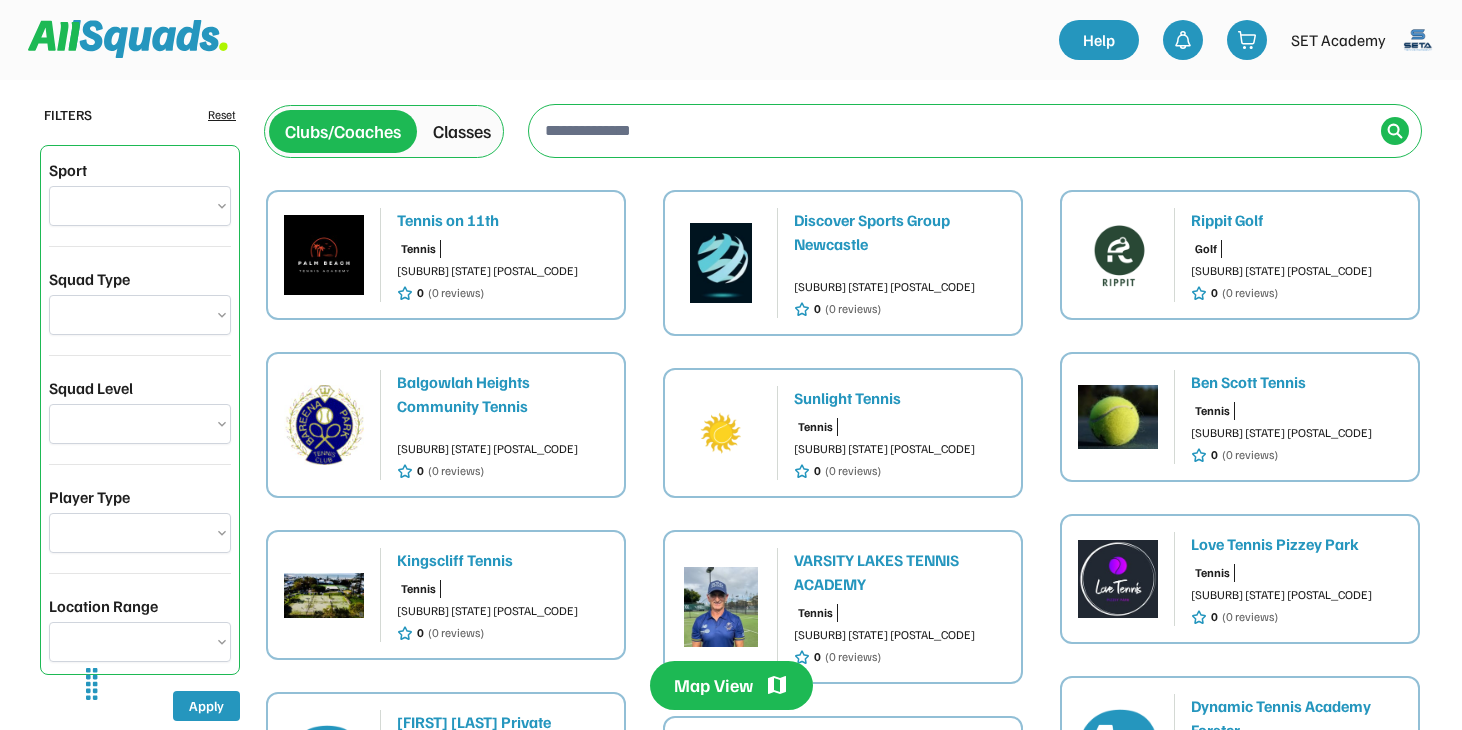 click on "Rippit Golf" at bounding box center [1296, 220] 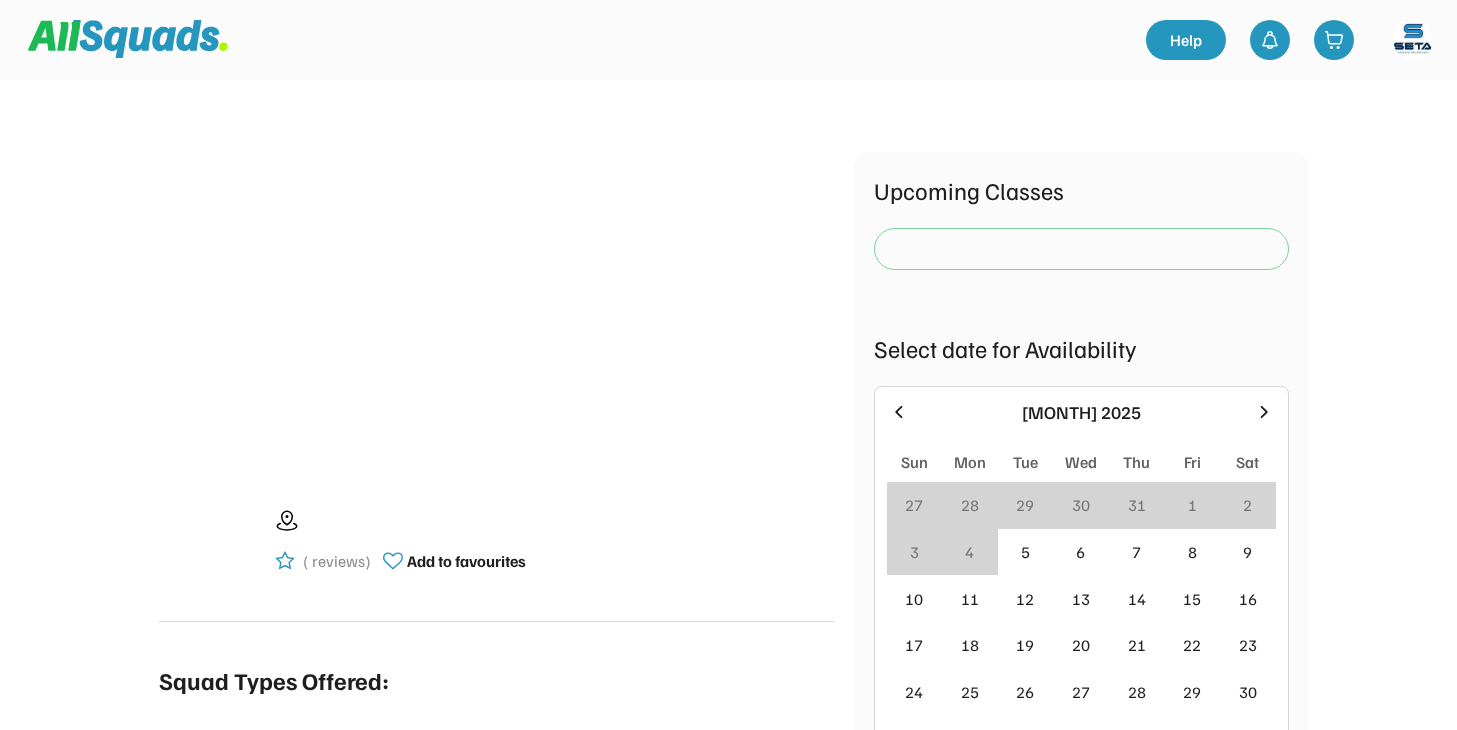 scroll, scrollTop: 0, scrollLeft: 0, axis: both 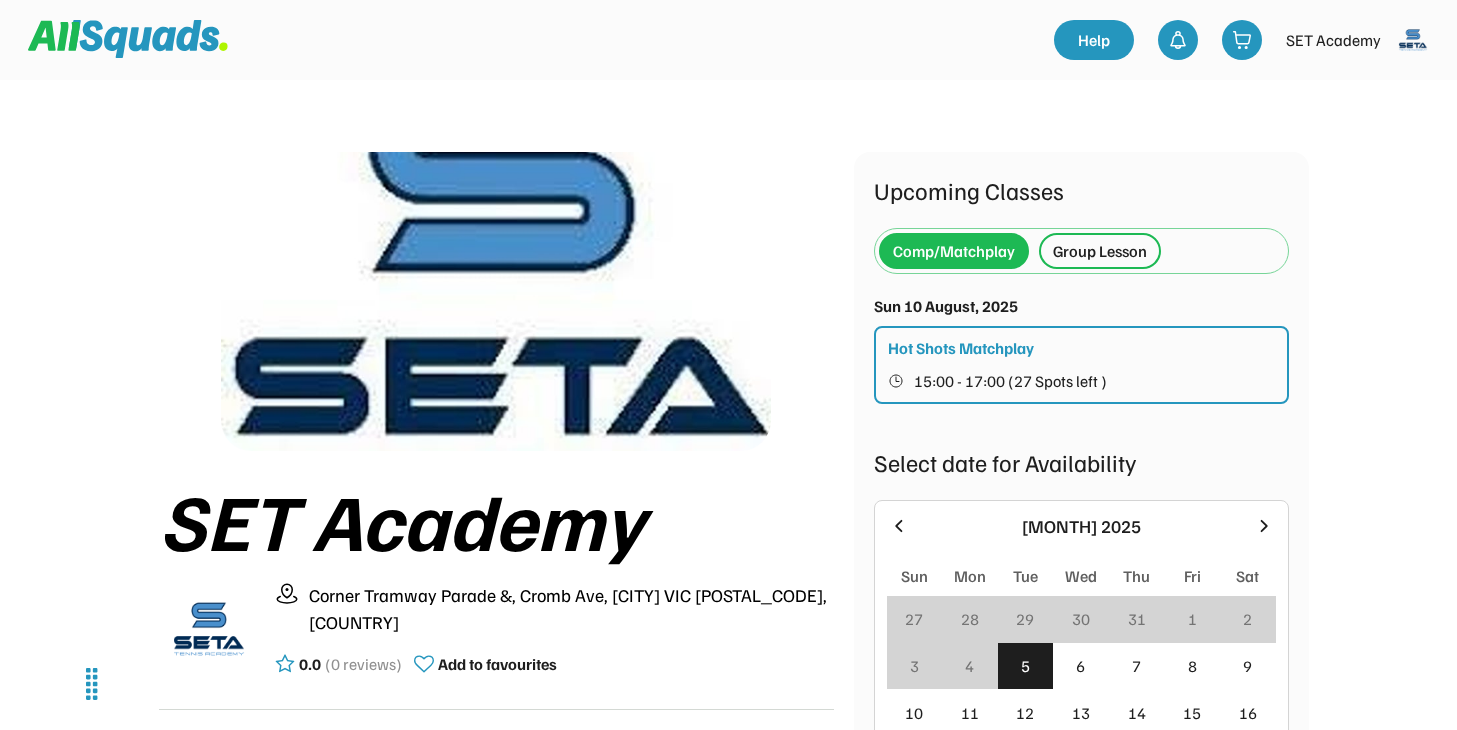click on "Group Lesson" at bounding box center (1100, 251) 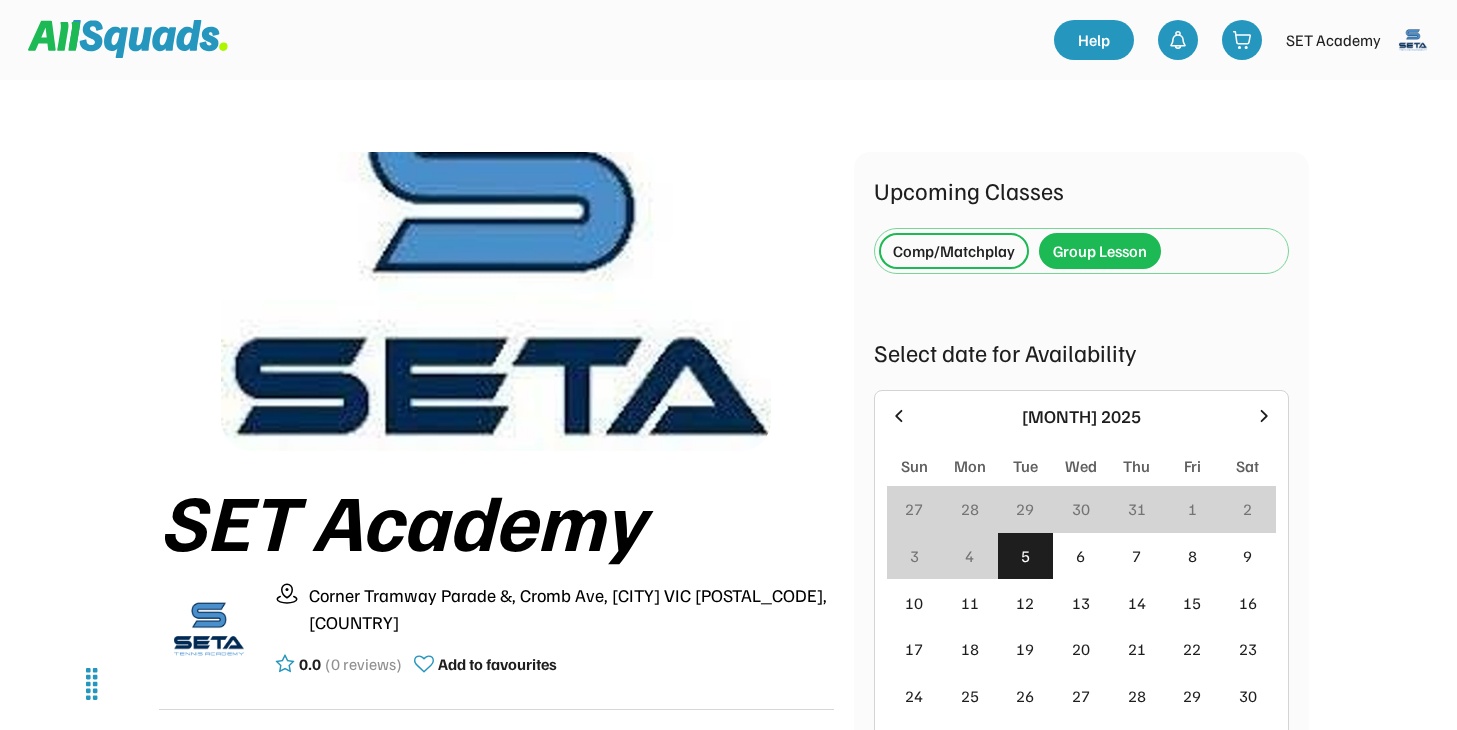 click on "Comp/Matchplay" at bounding box center (954, 251) 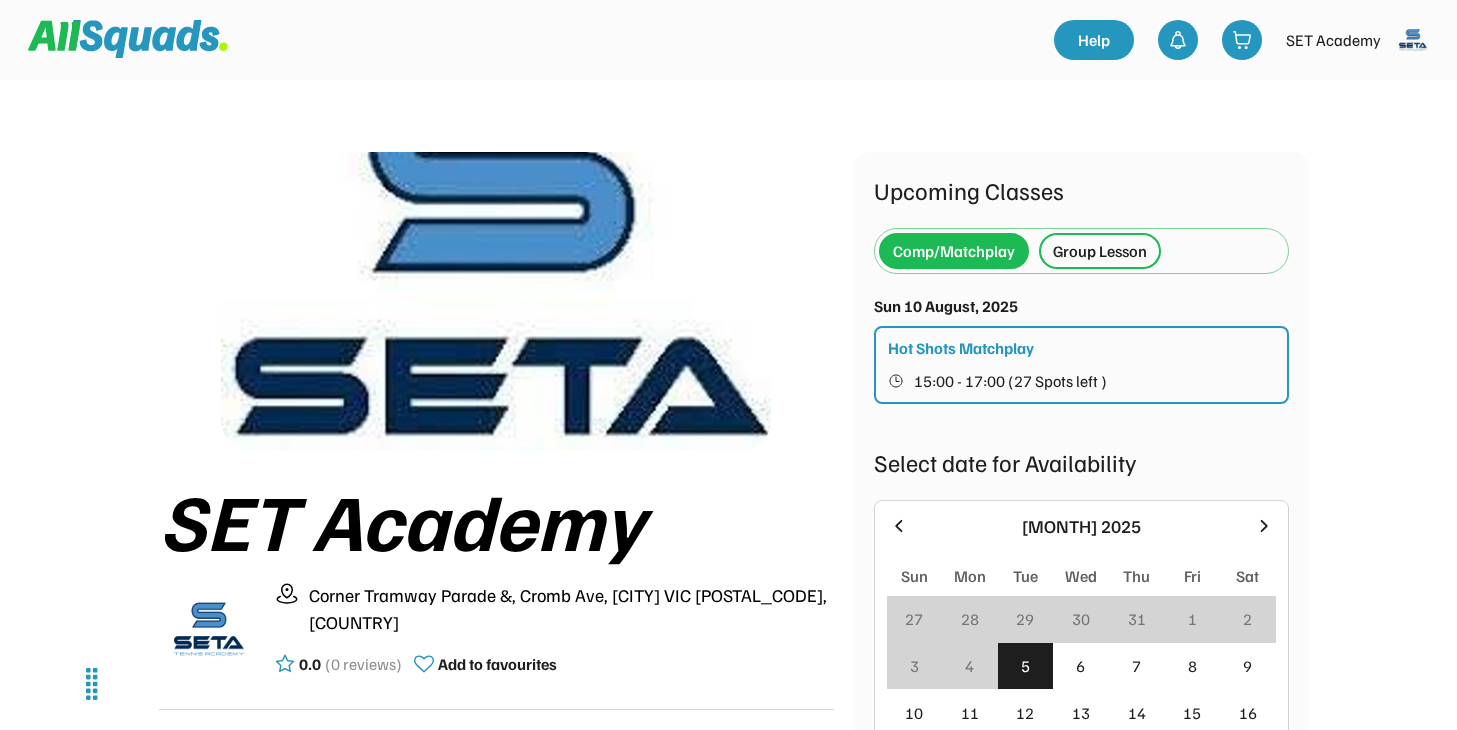 click at bounding box center [1413, 40] 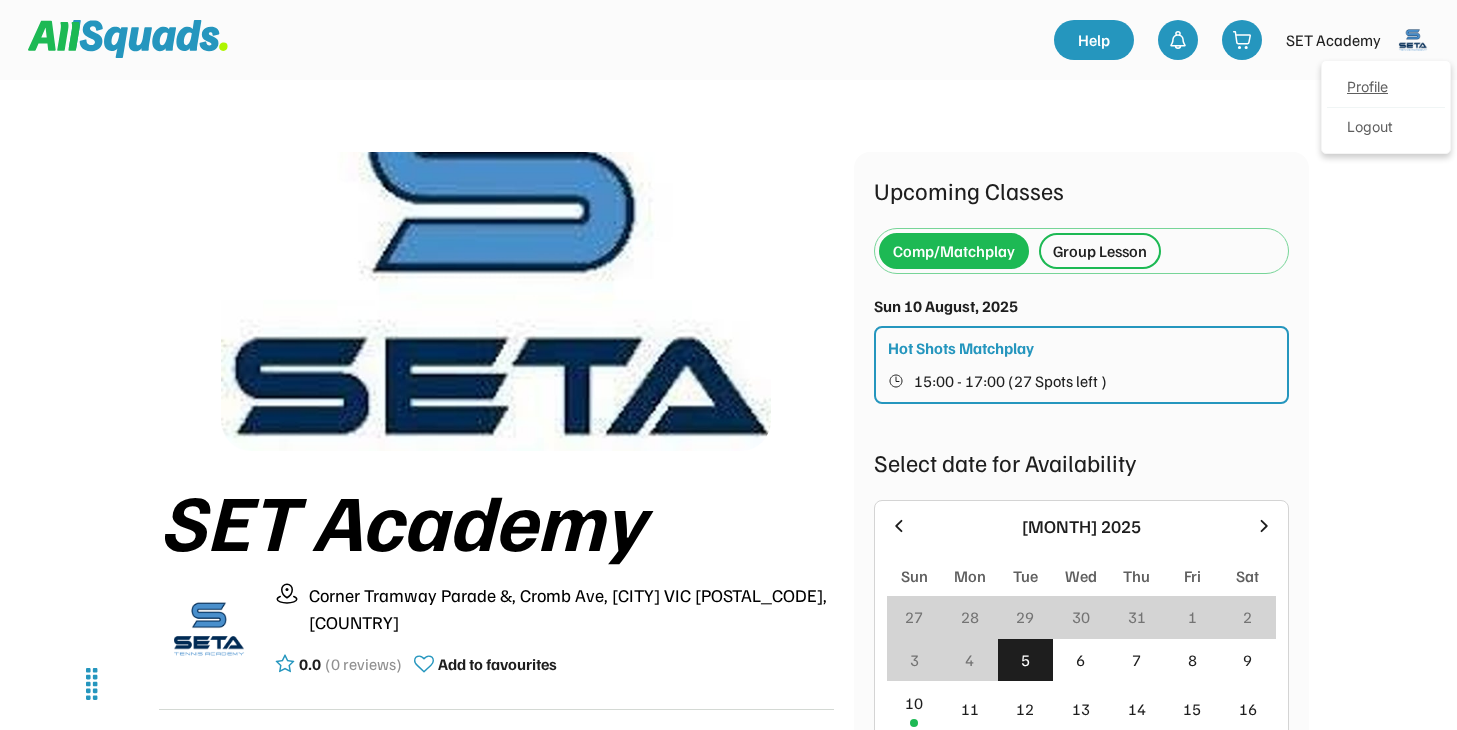 click on "Profile" at bounding box center (1386, 88) 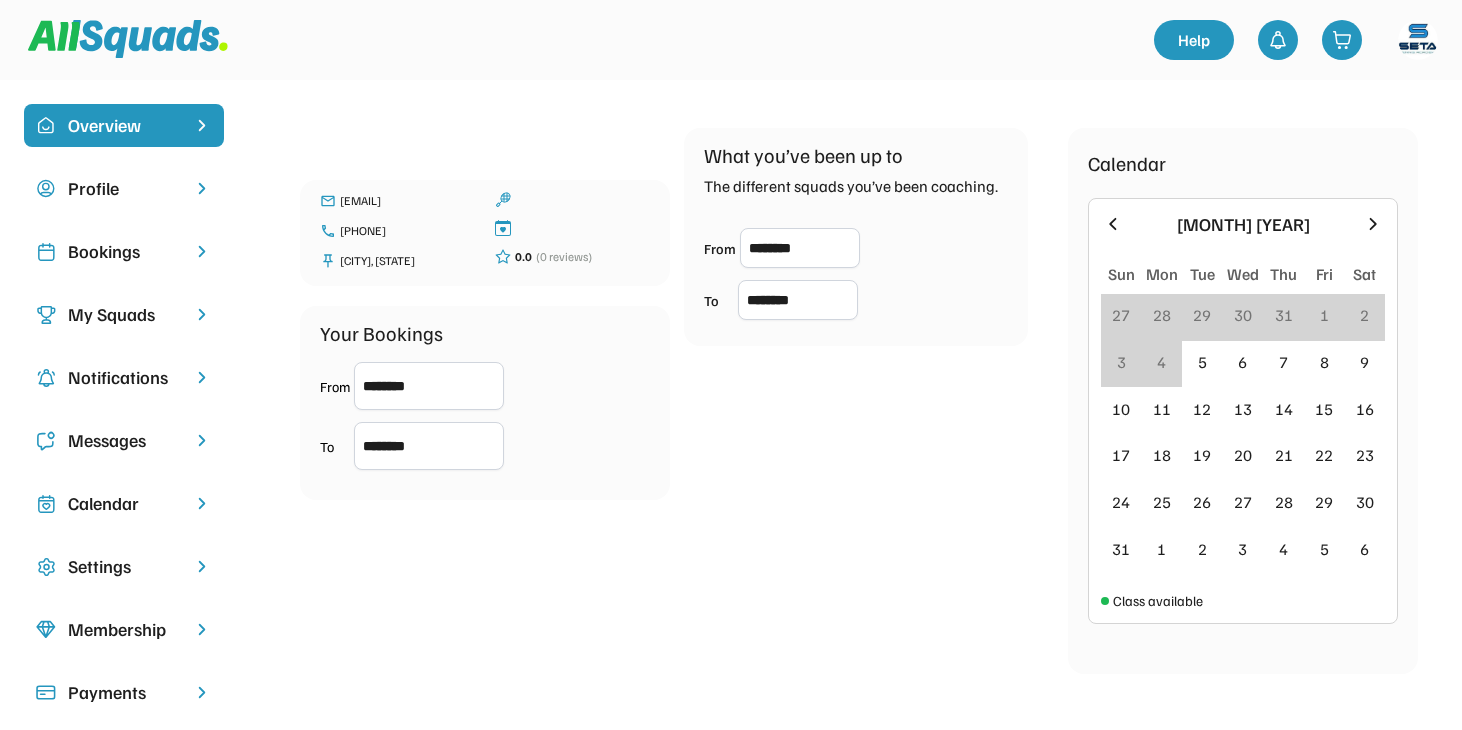 scroll, scrollTop: 0, scrollLeft: 0, axis: both 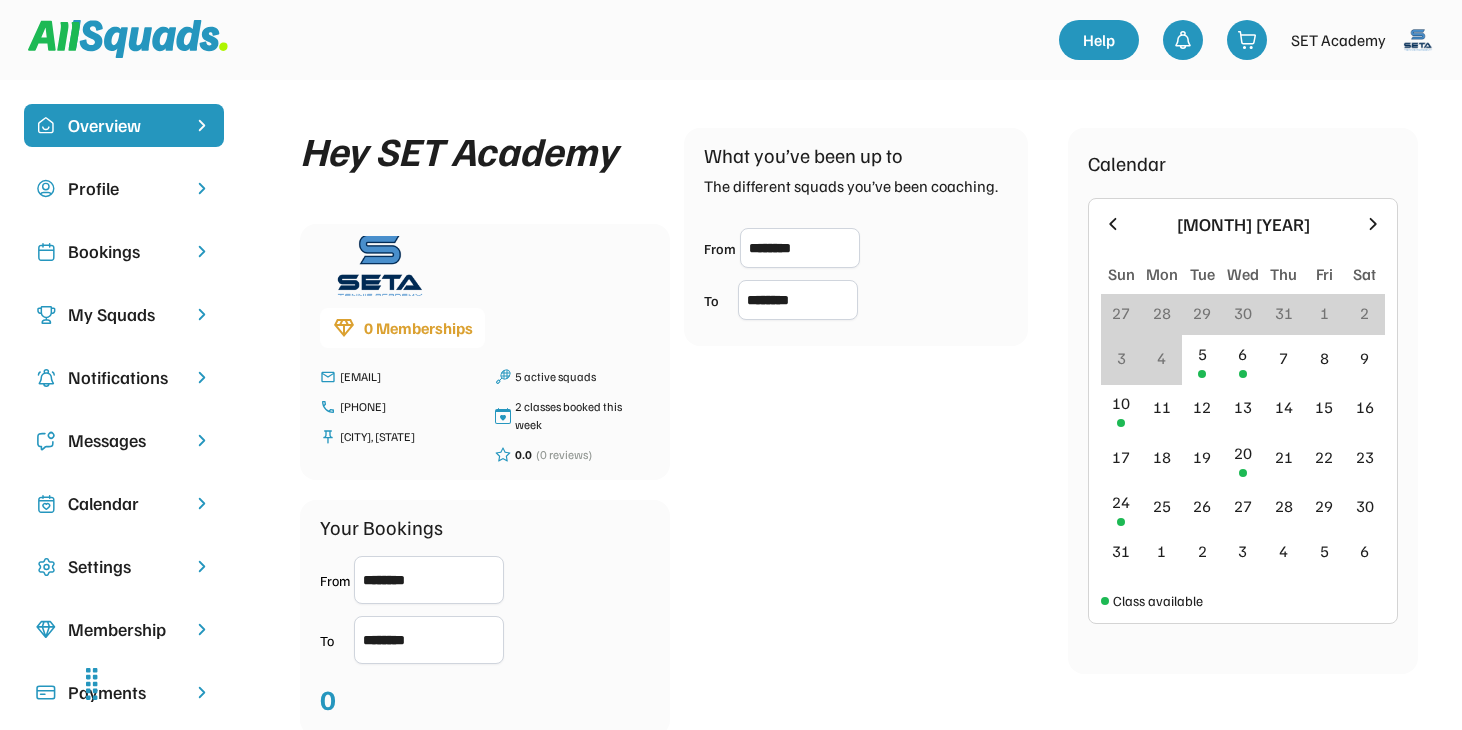 click on "Bookings" at bounding box center [124, 251] 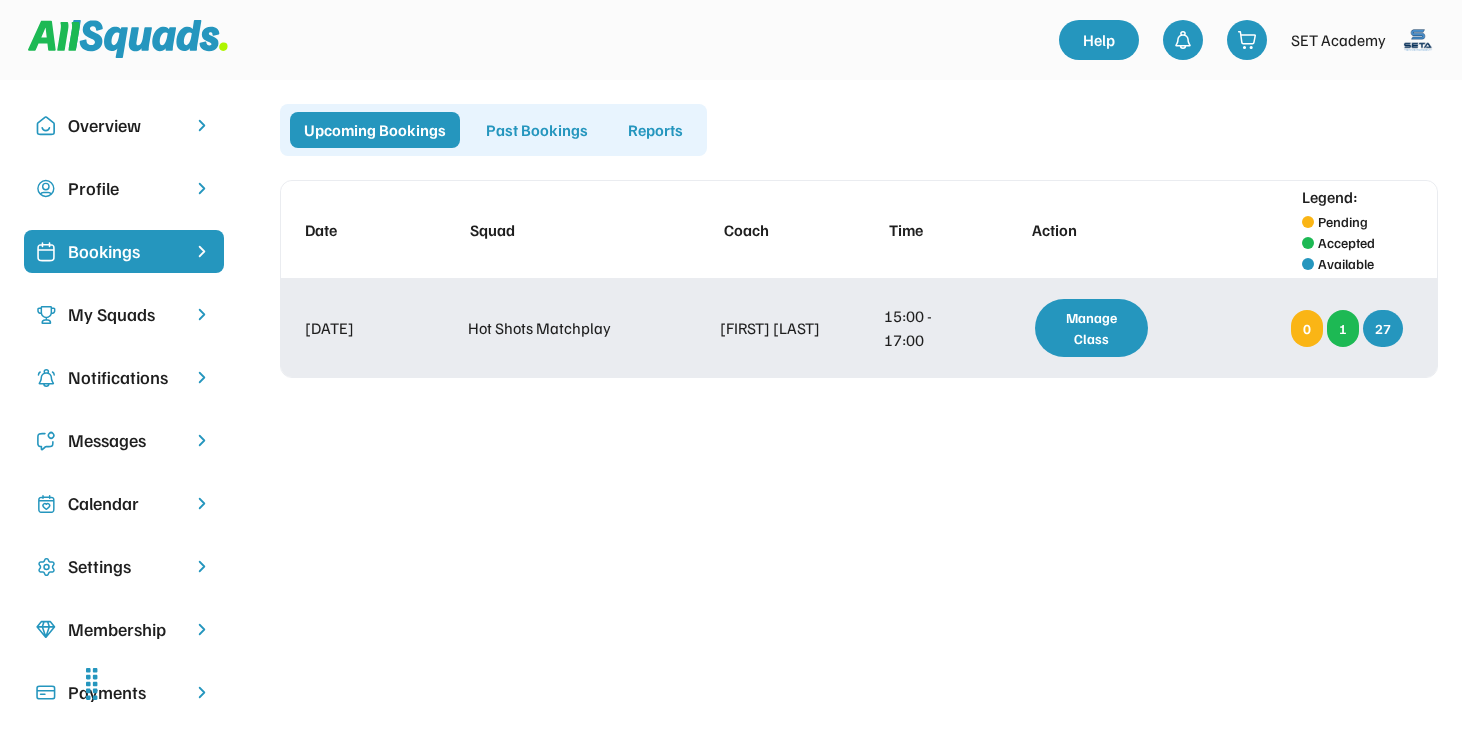 click on "Manage Class" at bounding box center (1091, 328) 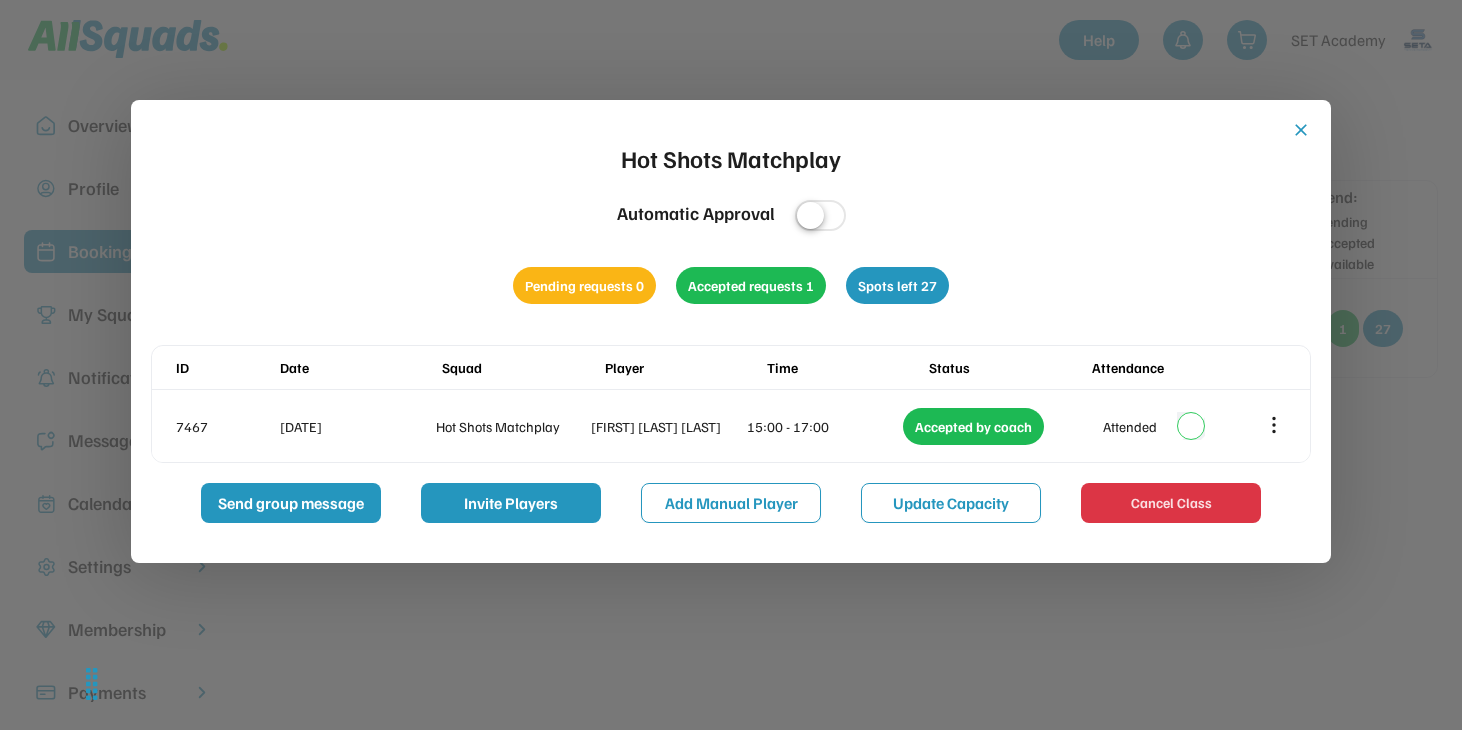 click on "close" at bounding box center [1301, 130] 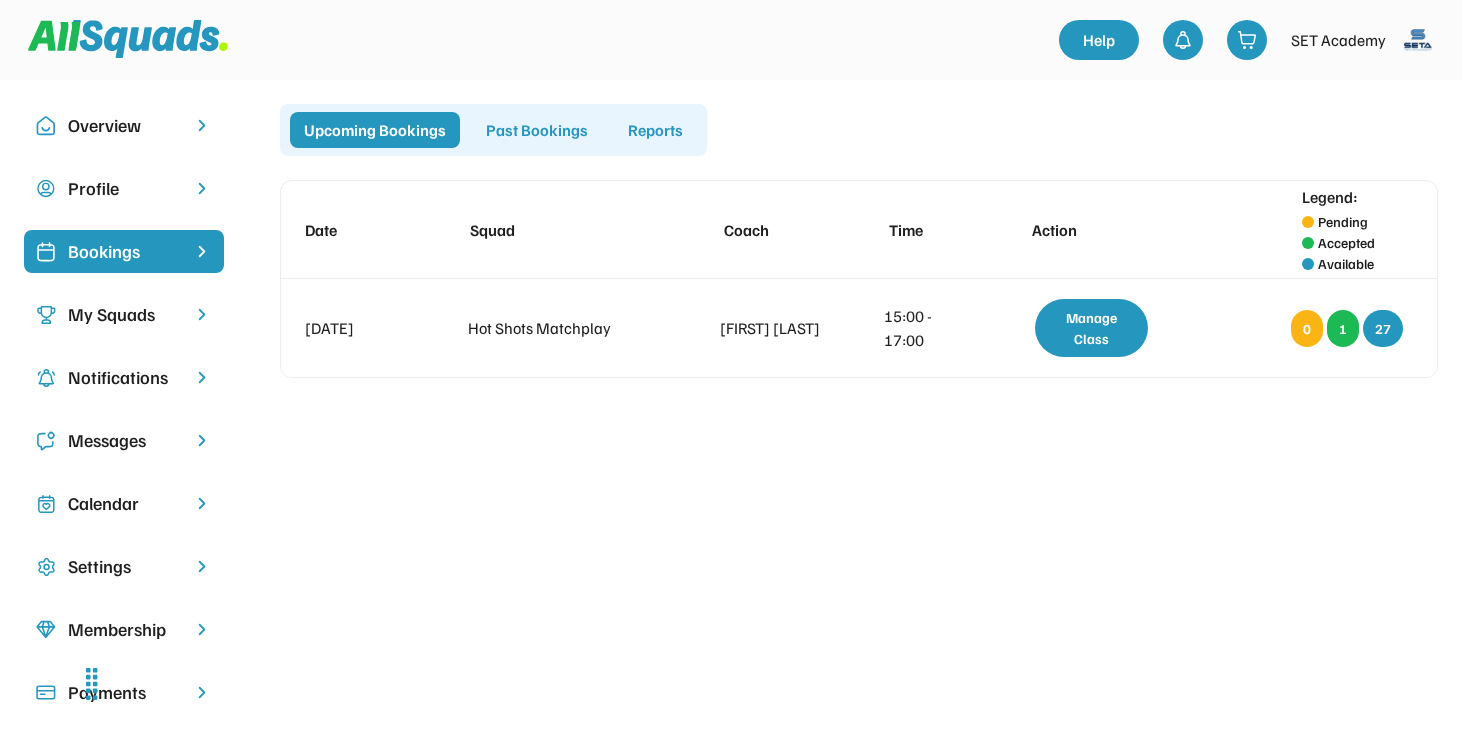 click on "My Squads" at bounding box center [124, 314] 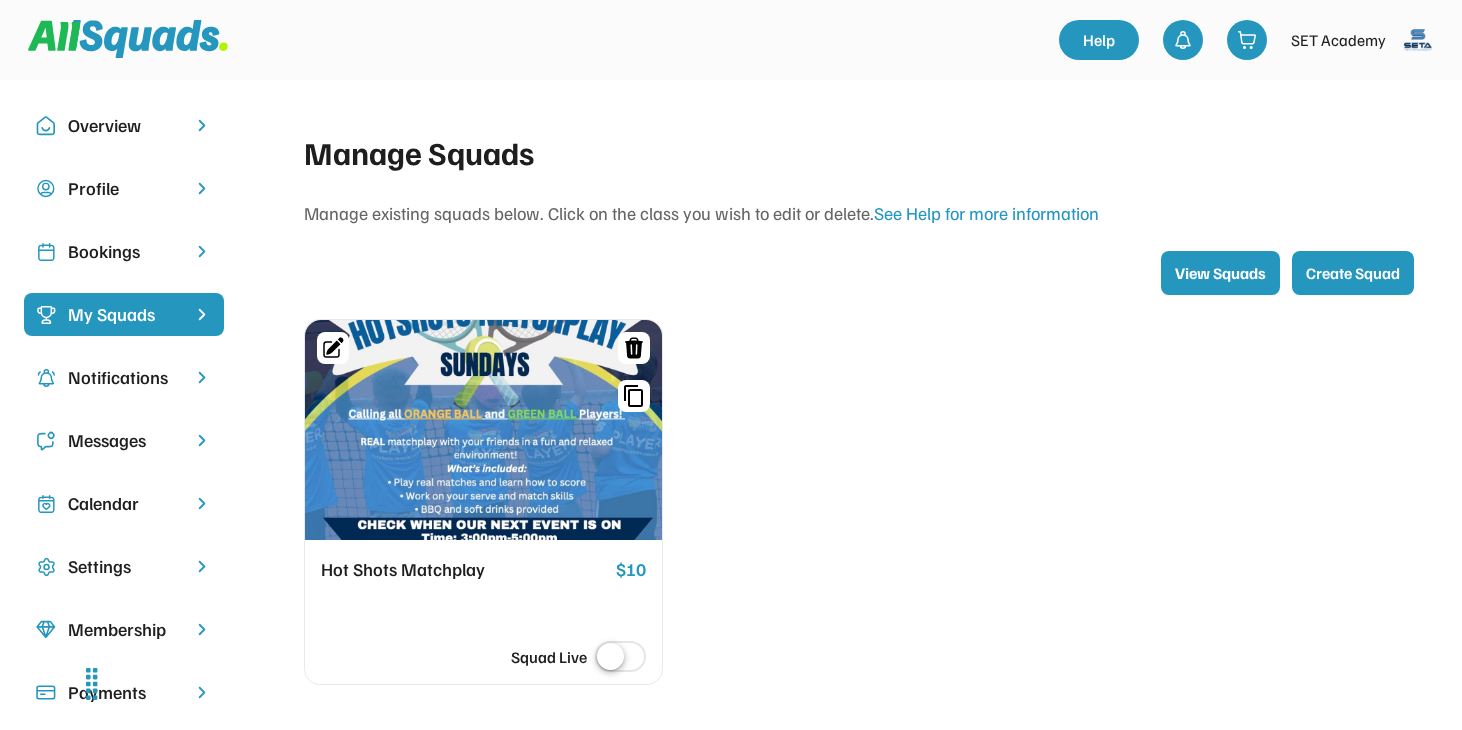 click 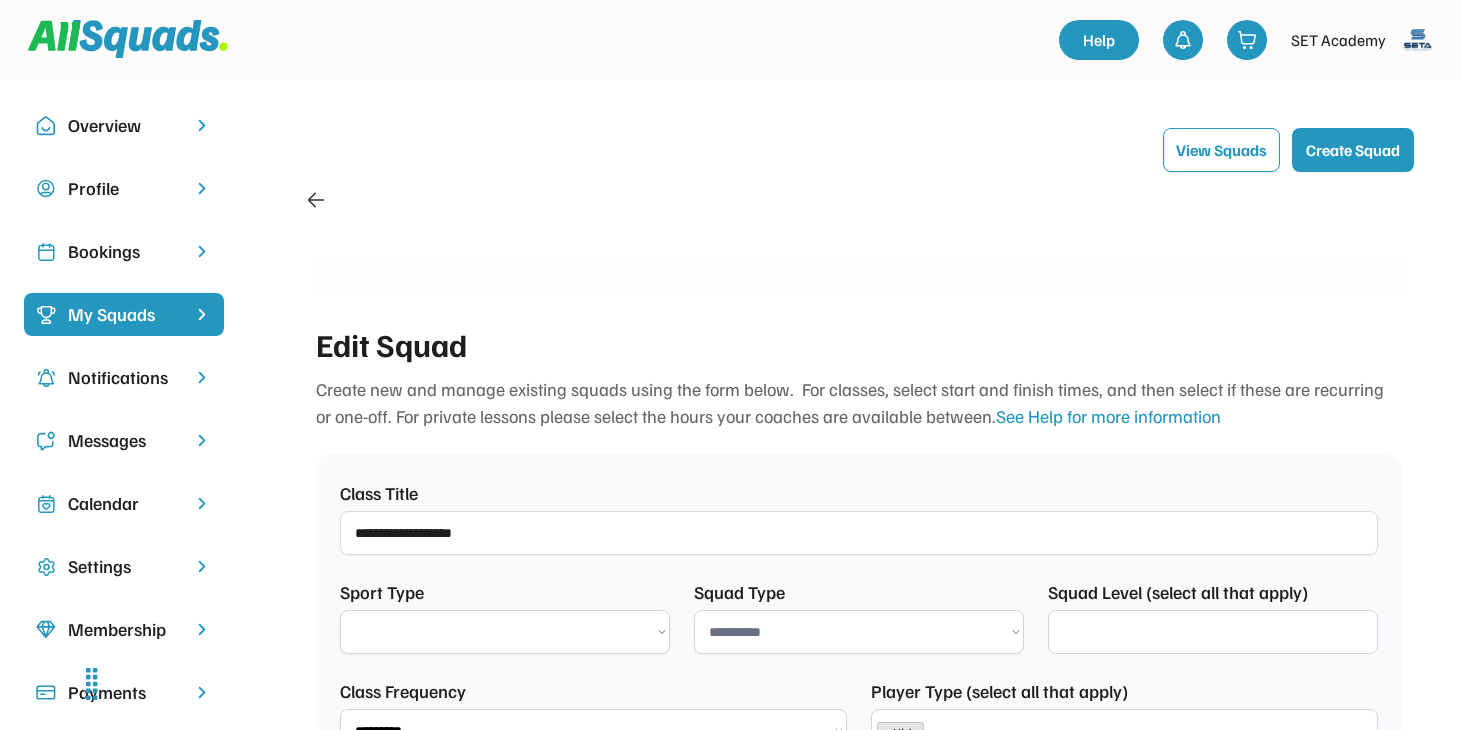 scroll, scrollTop: 101, scrollLeft: 0, axis: vertical 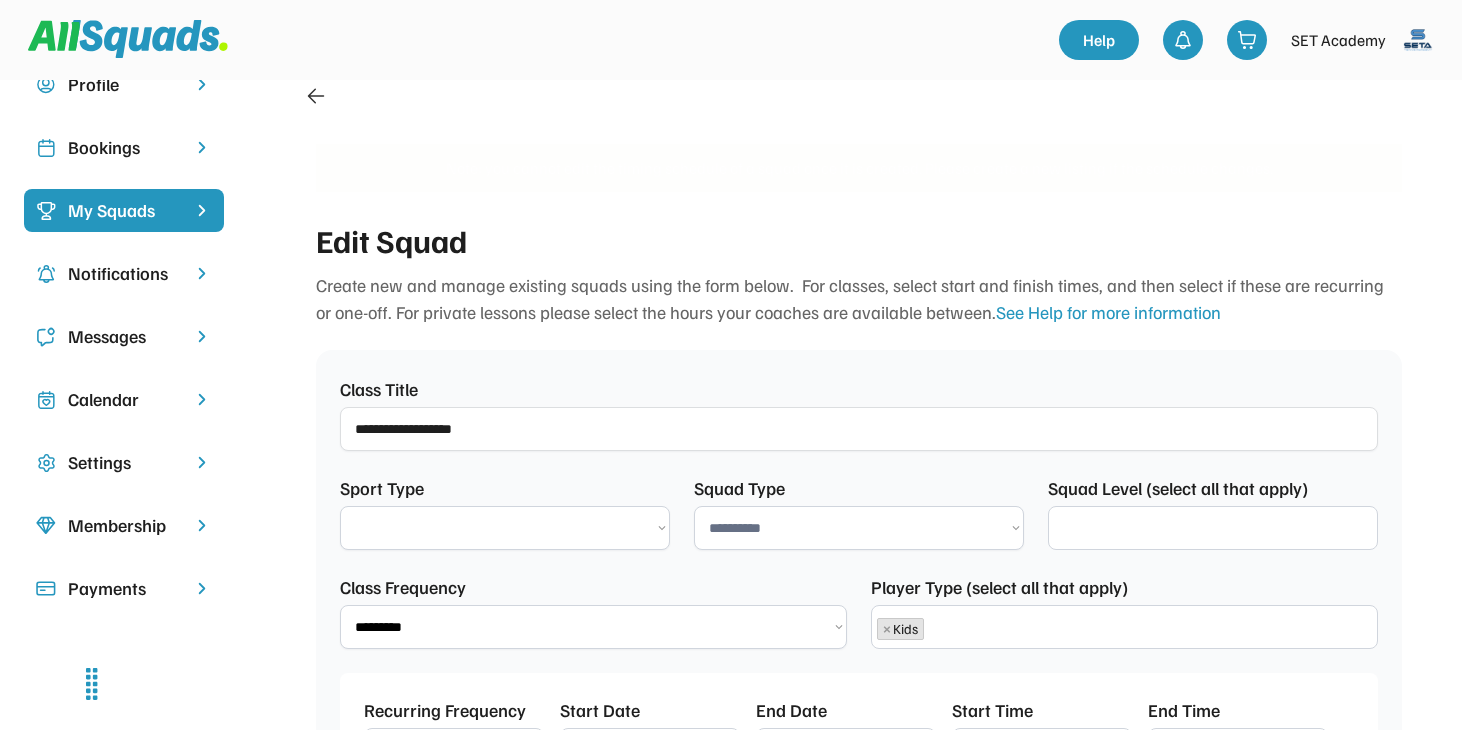 select 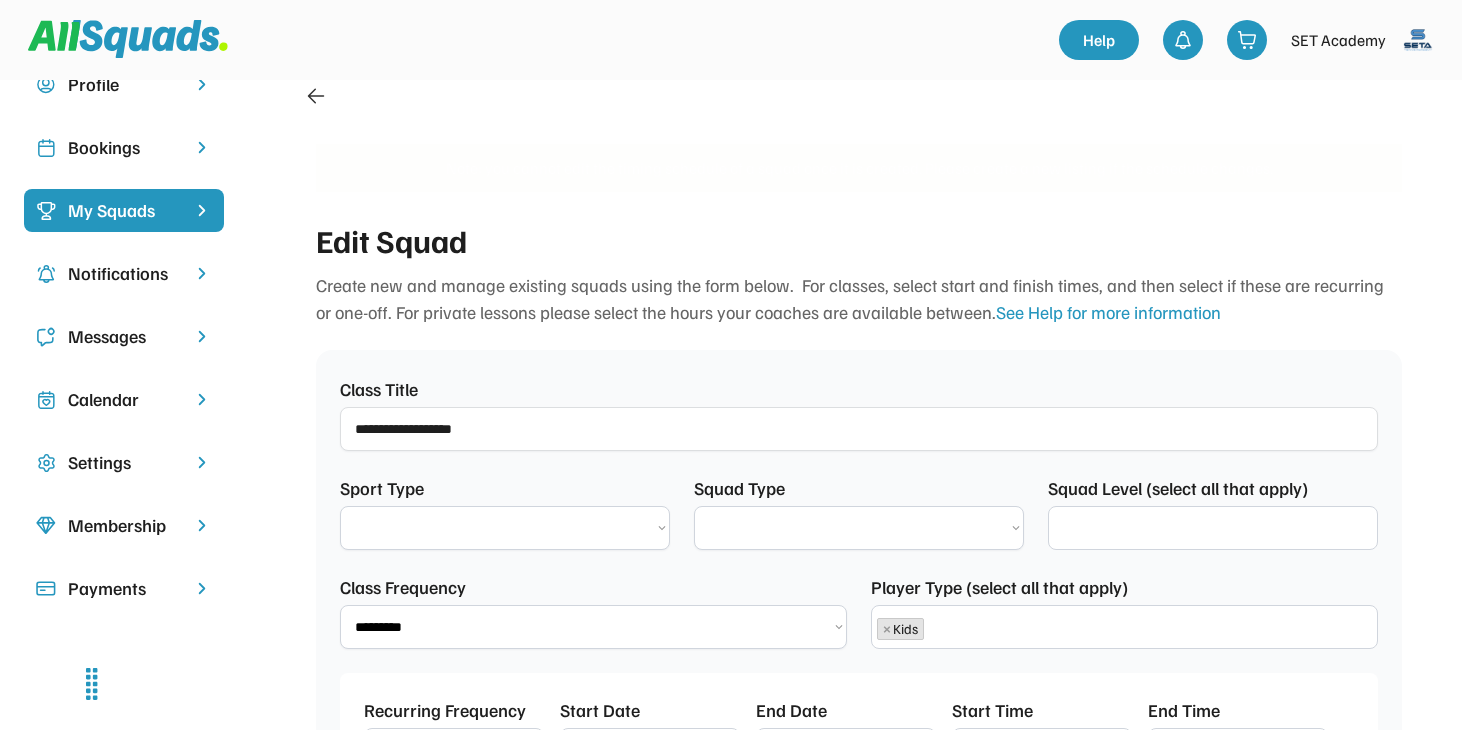 select on "**********" 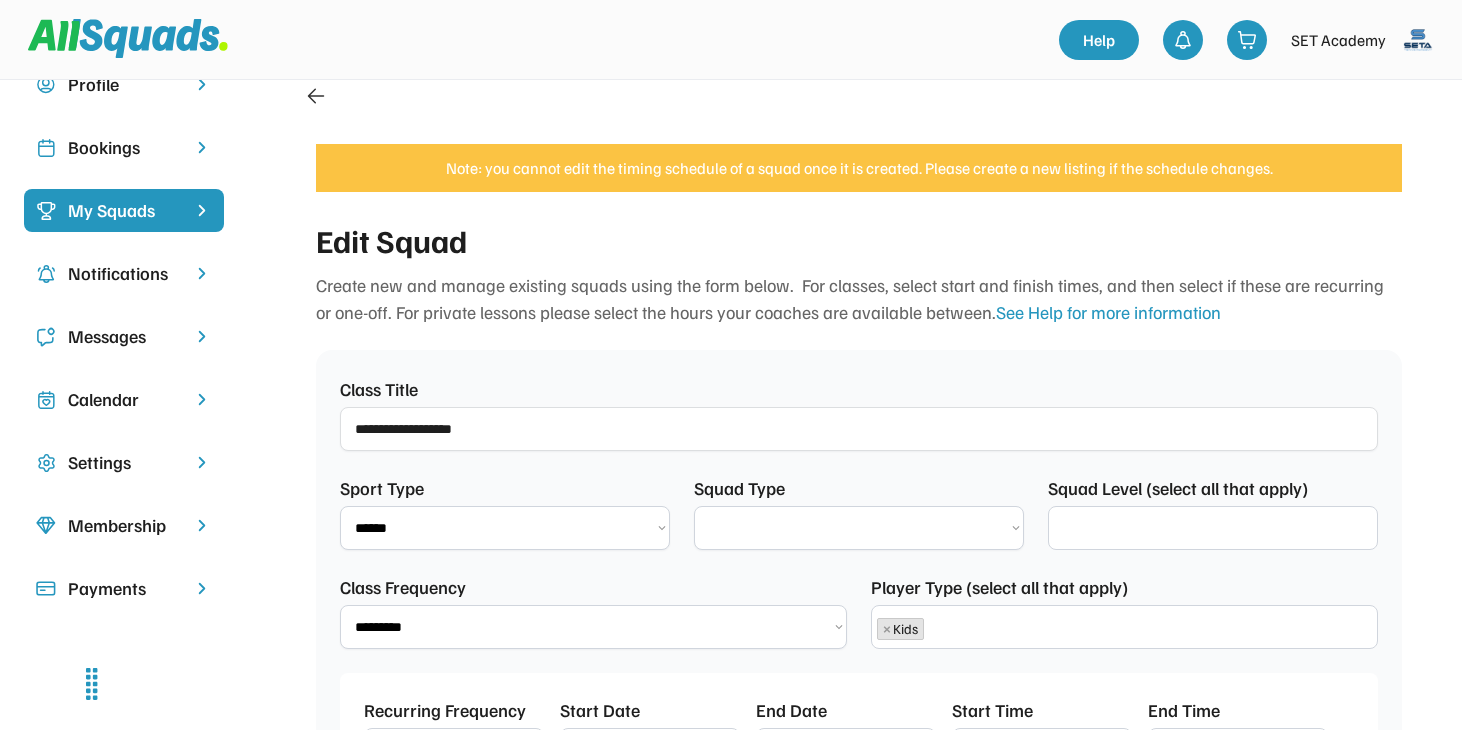 scroll, scrollTop: 998, scrollLeft: 0, axis: vertical 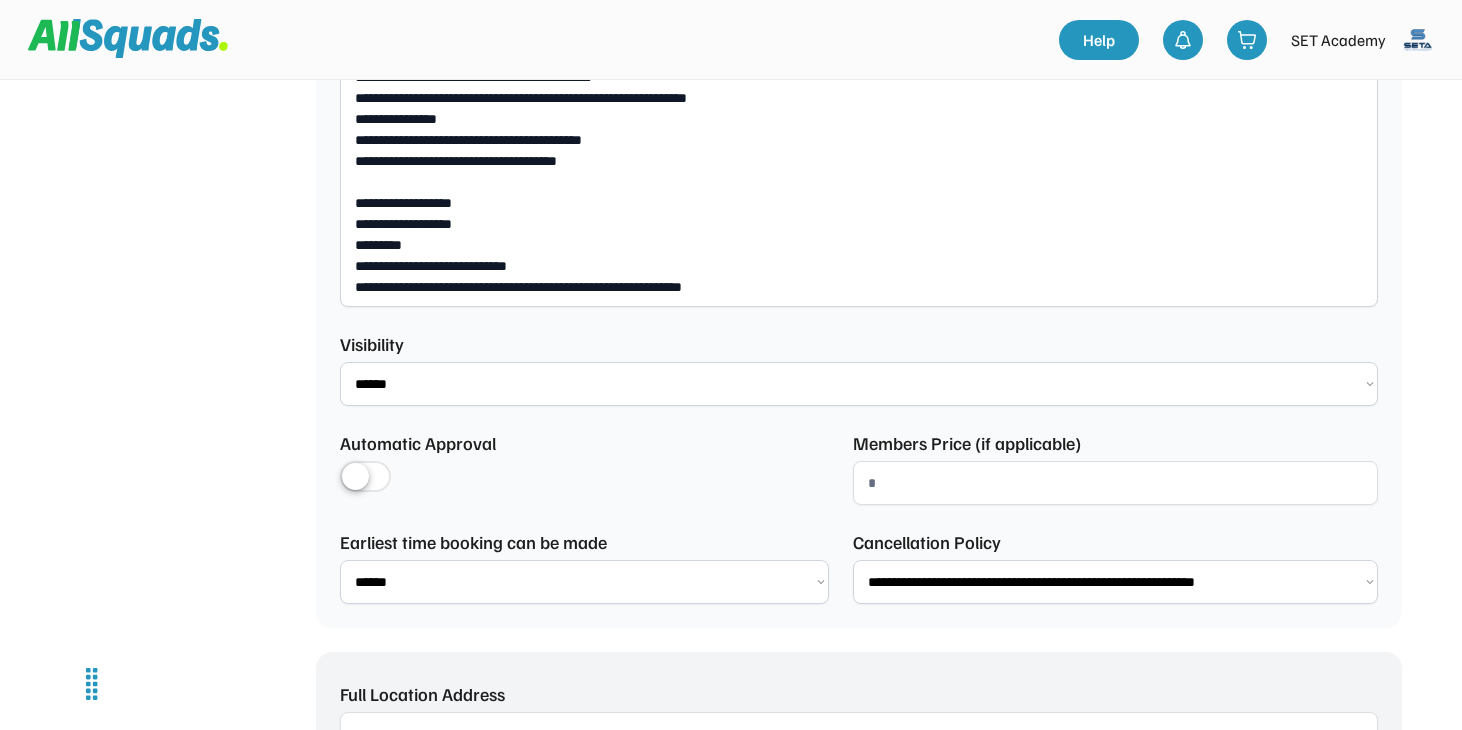 select on "**********" 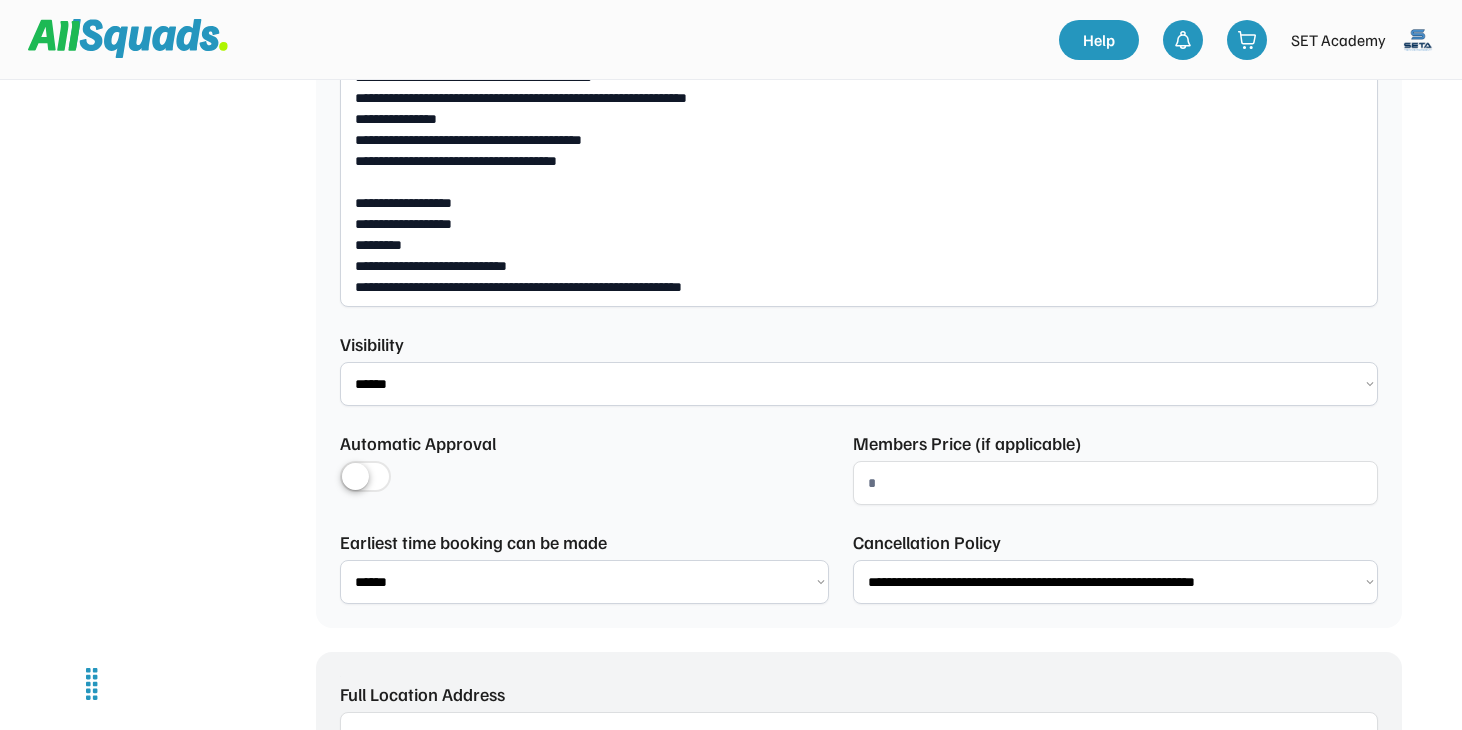 scroll, scrollTop: 17, scrollLeft: 0, axis: vertical 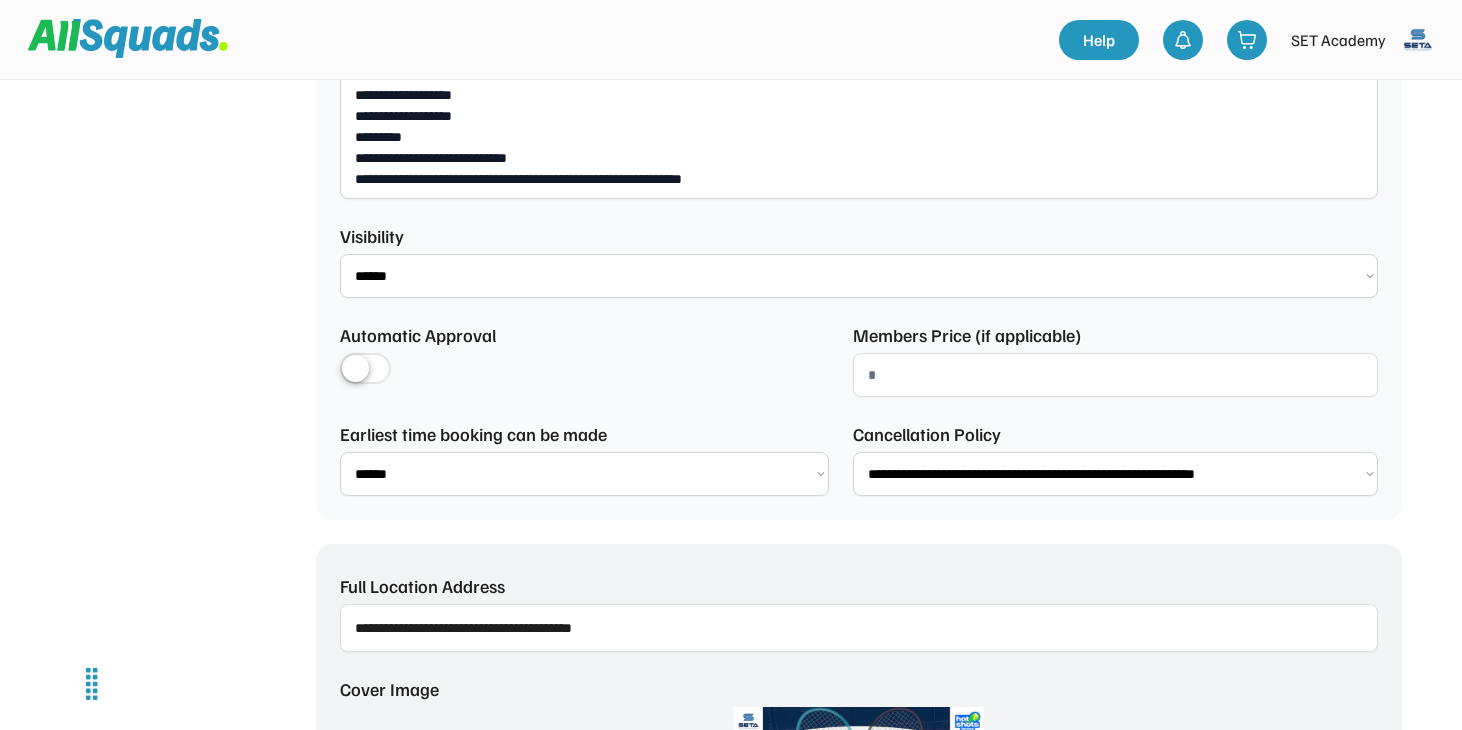 select on "**********" 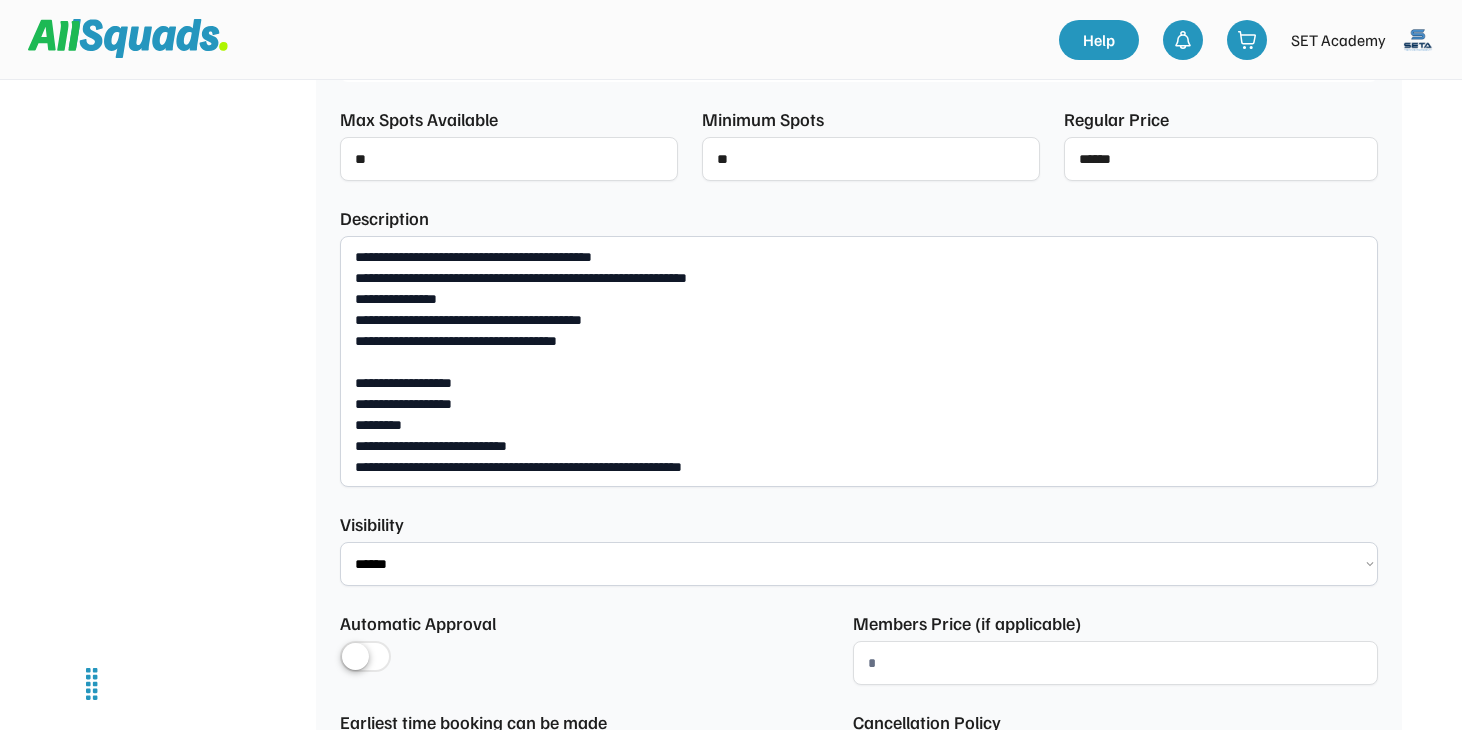 scroll, scrollTop: 0, scrollLeft: 0, axis: both 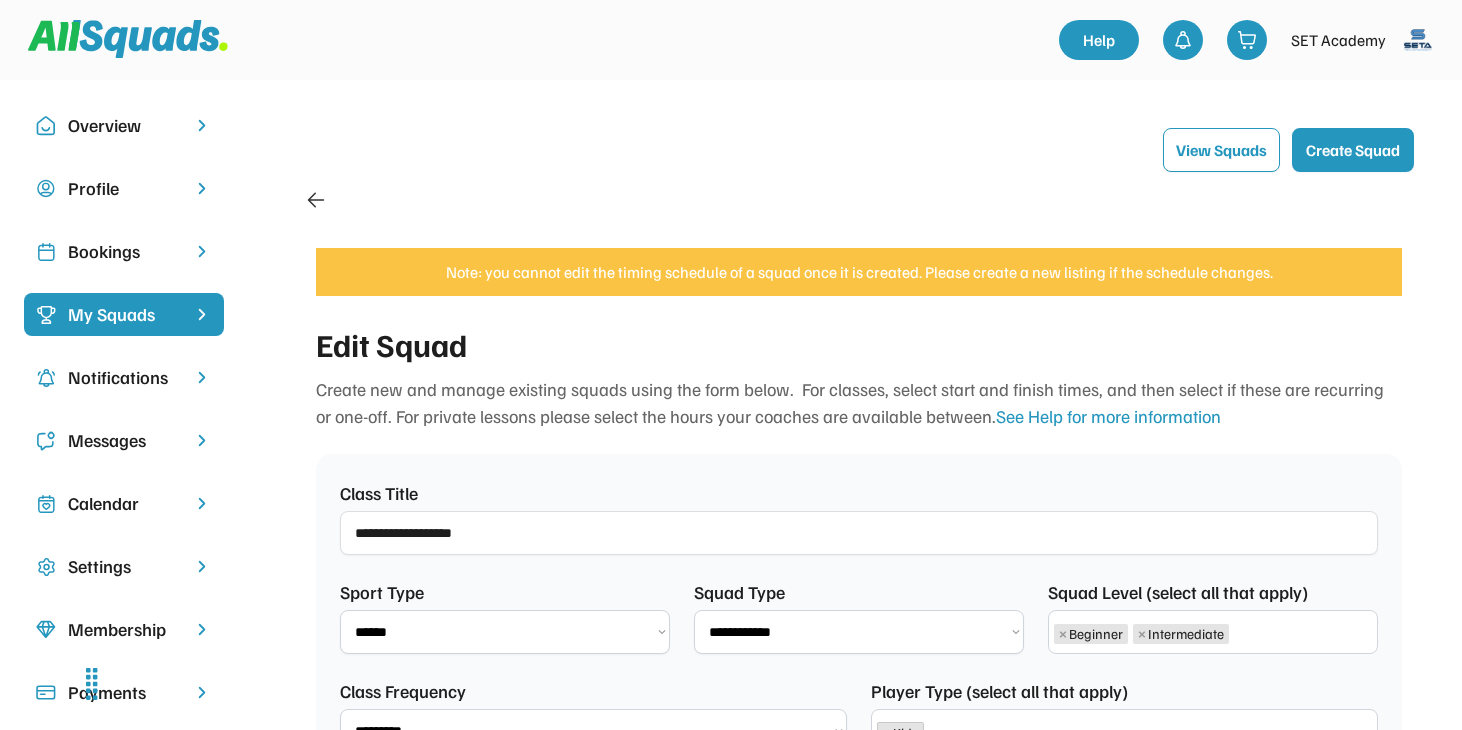 click 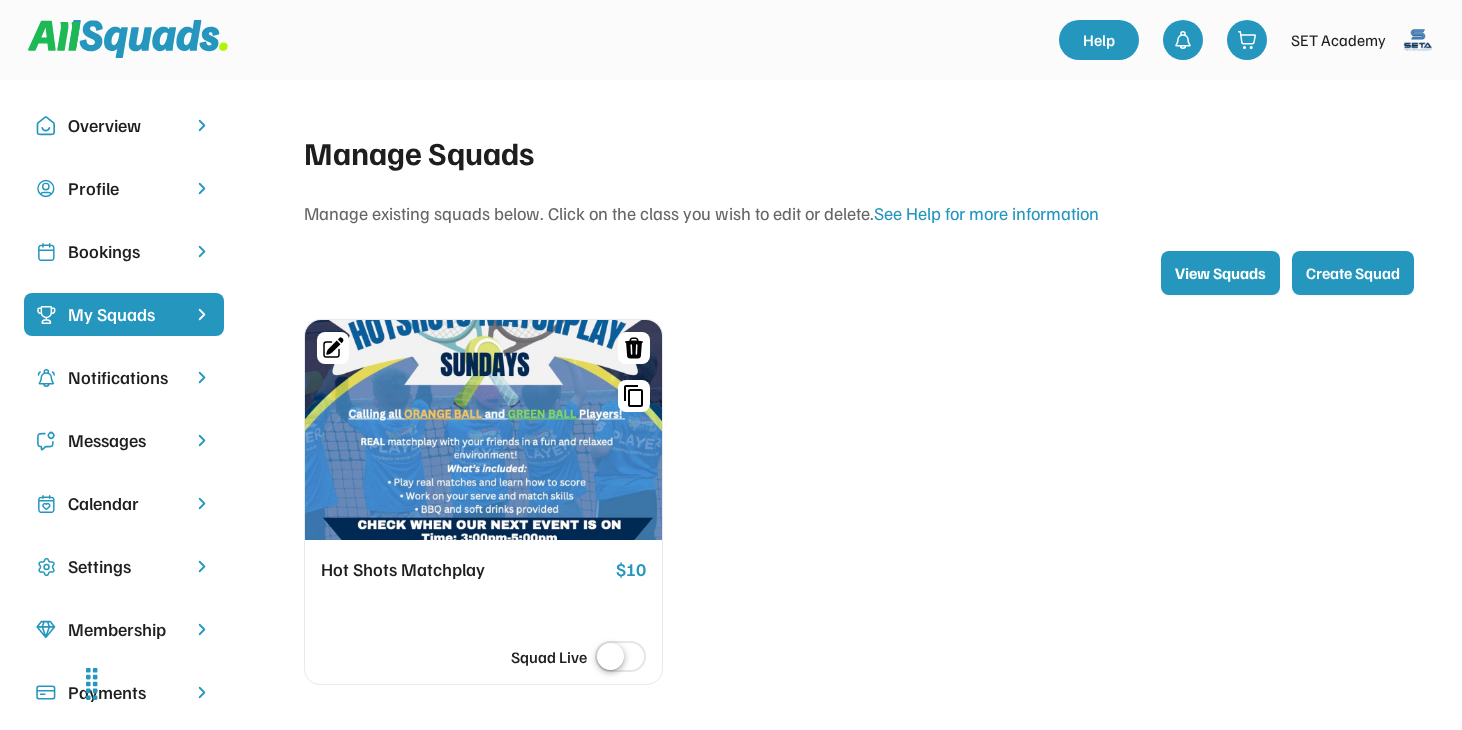 click 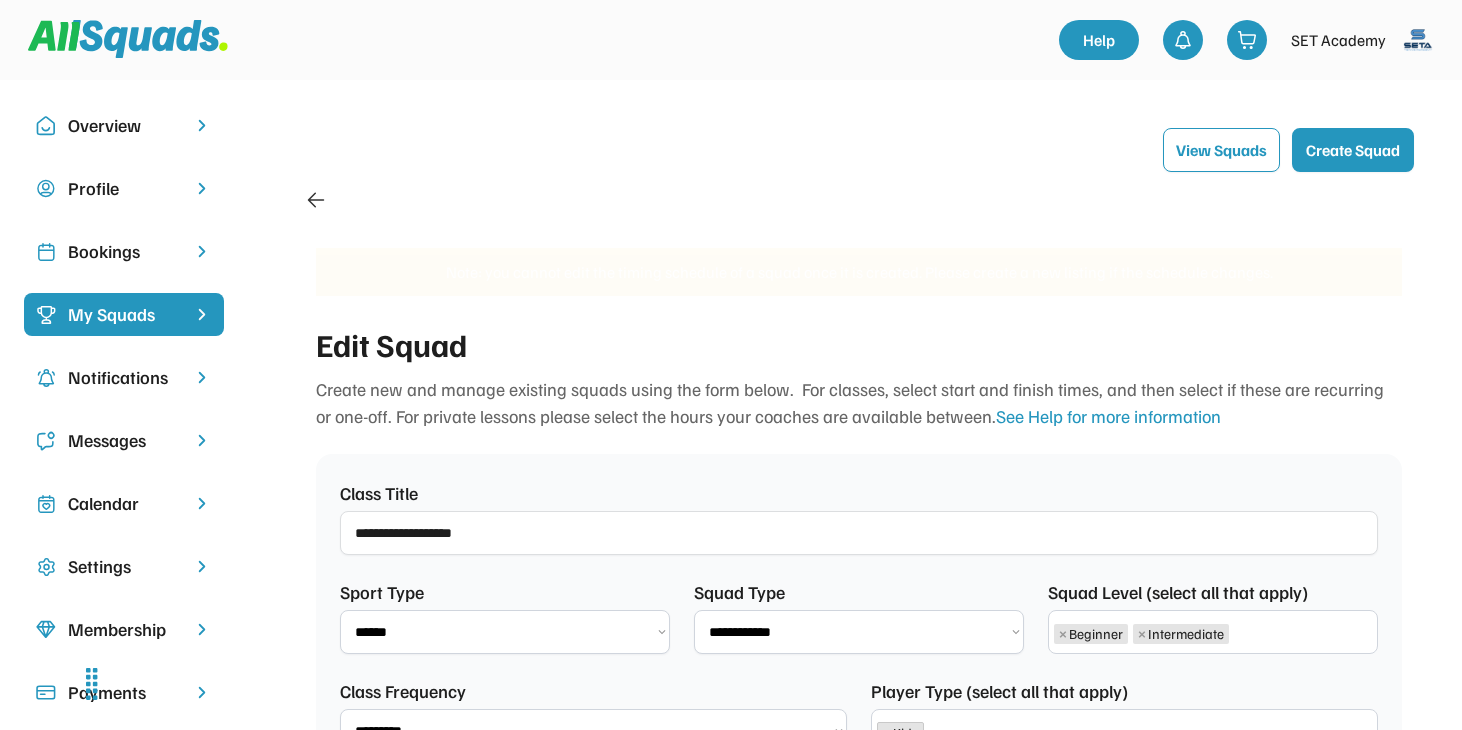 scroll, scrollTop: 104, scrollLeft: 0, axis: vertical 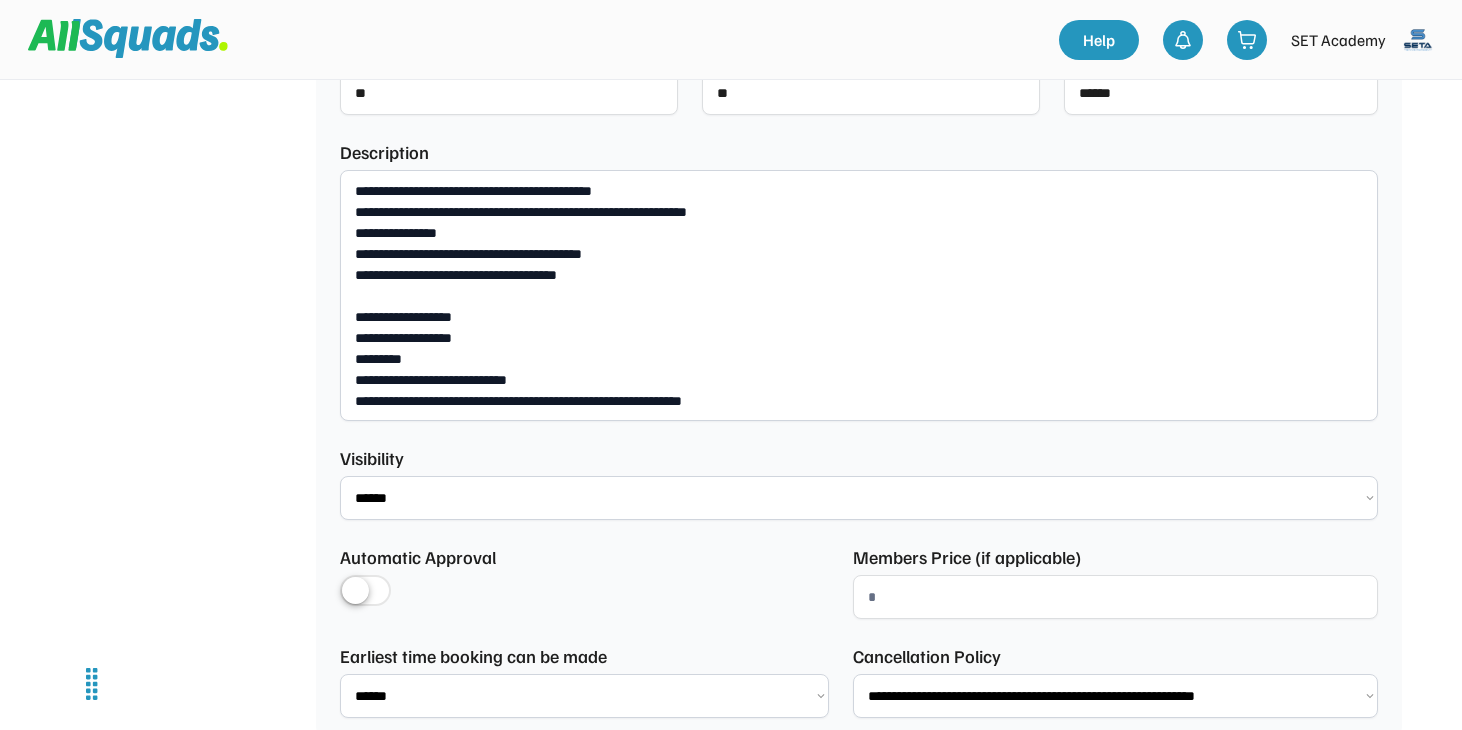 click on "**********" at bounding box center [859, 295] 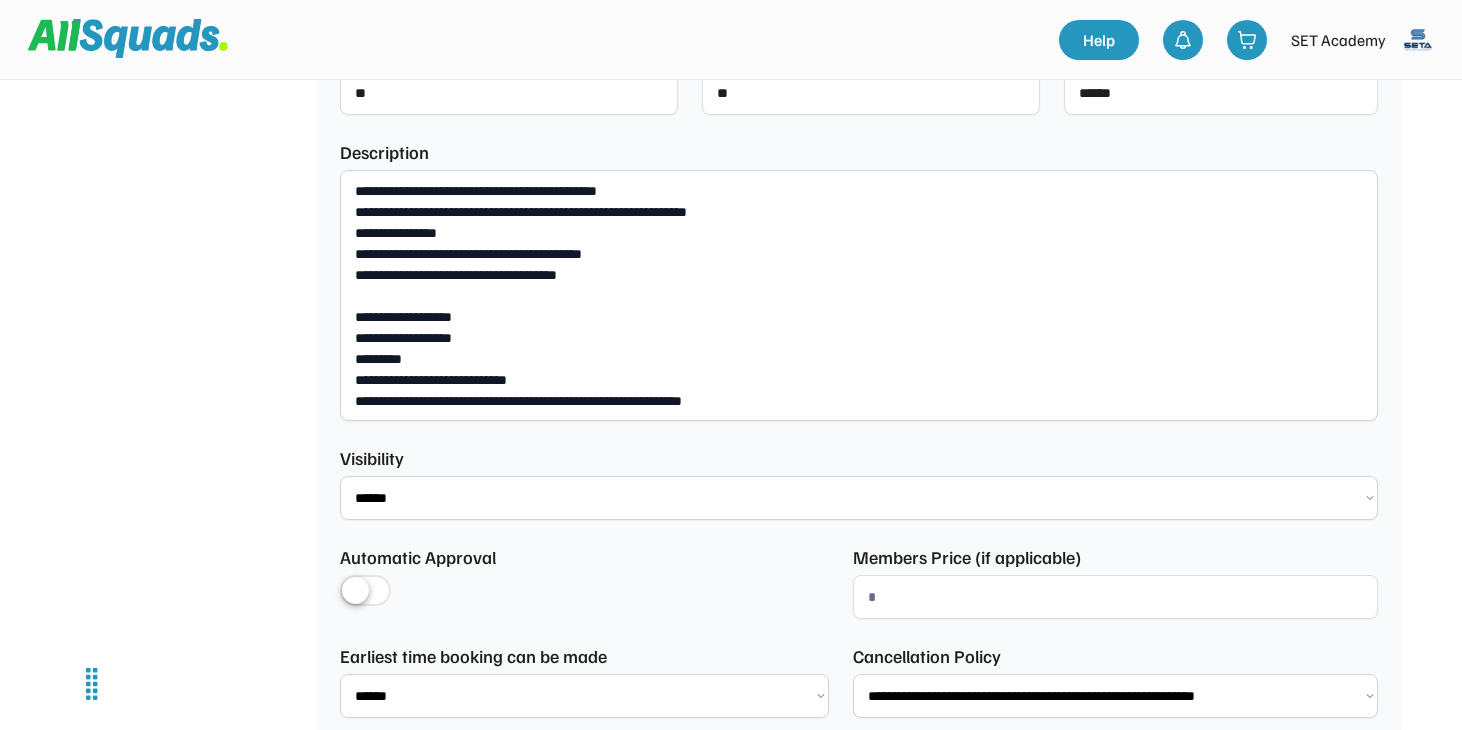 scroll, scrollTop: 1557, scrollLeft: 0, axis: vertical 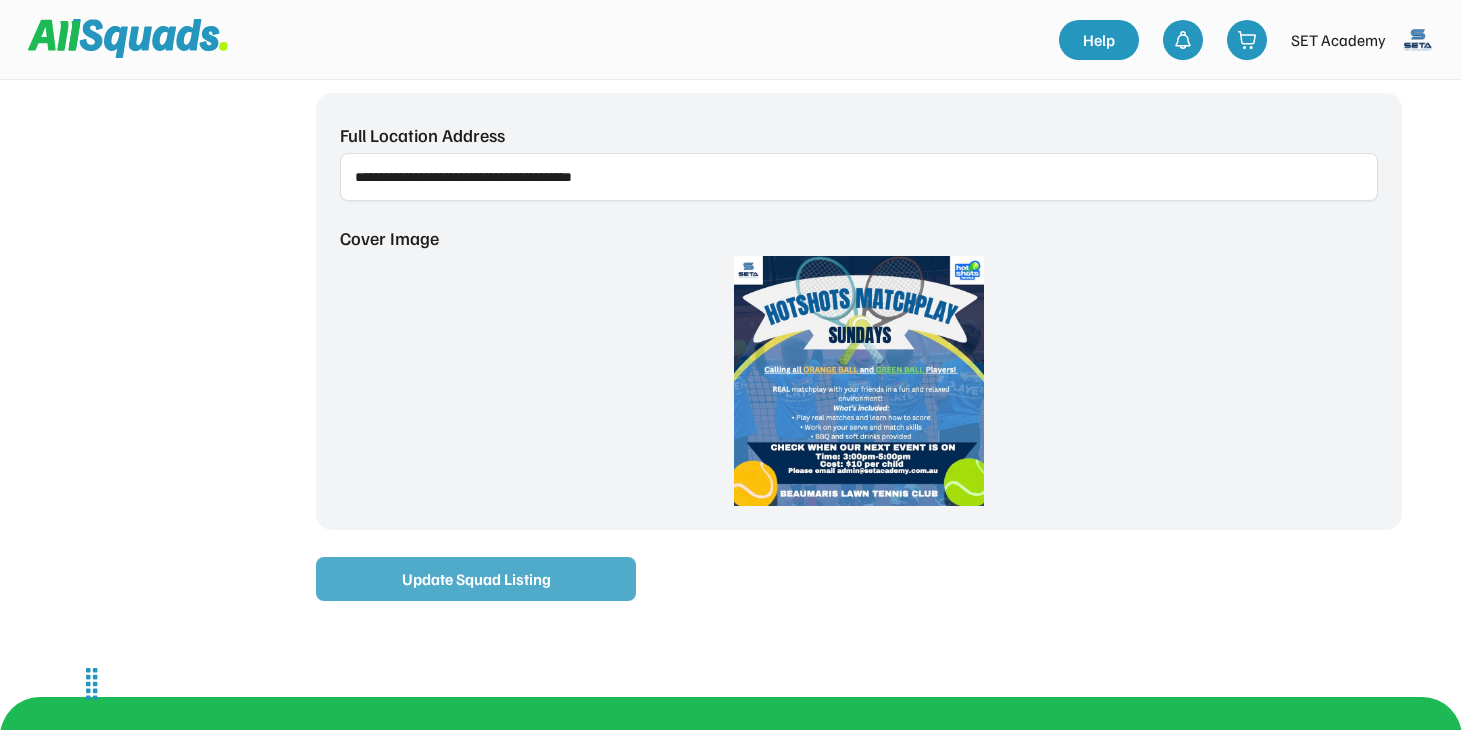 type on "**********" 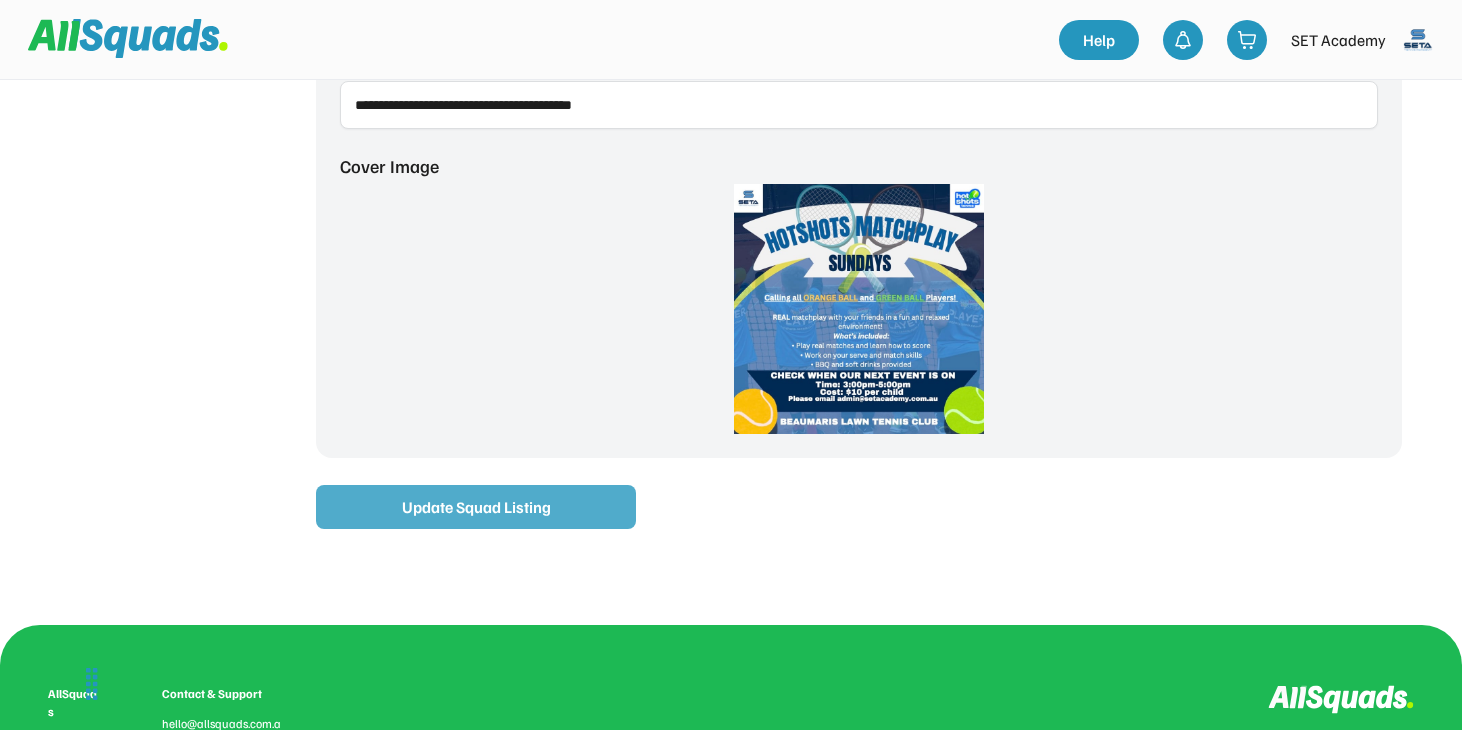scroll, scrollTop: 1485, scrollLeft: 0, axis: vertical 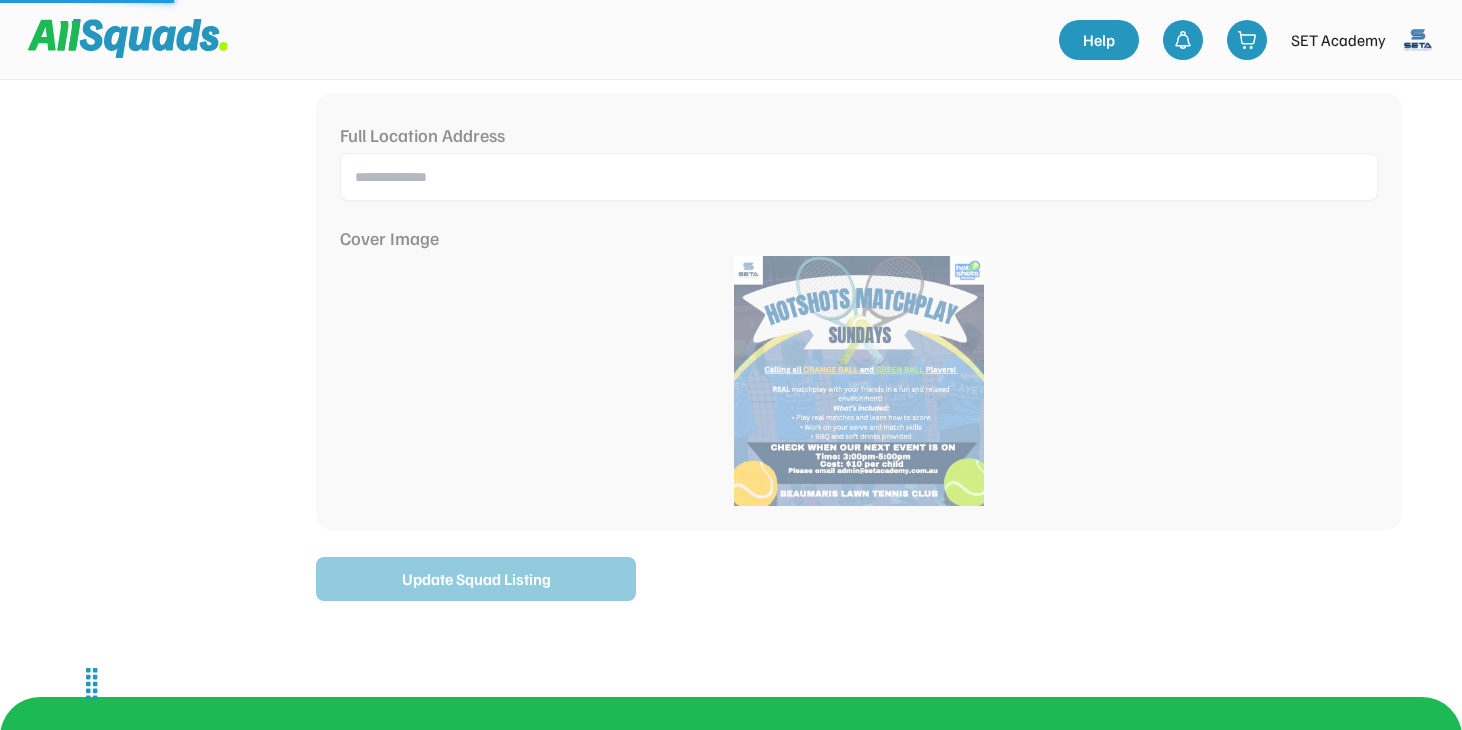 type on "**********" 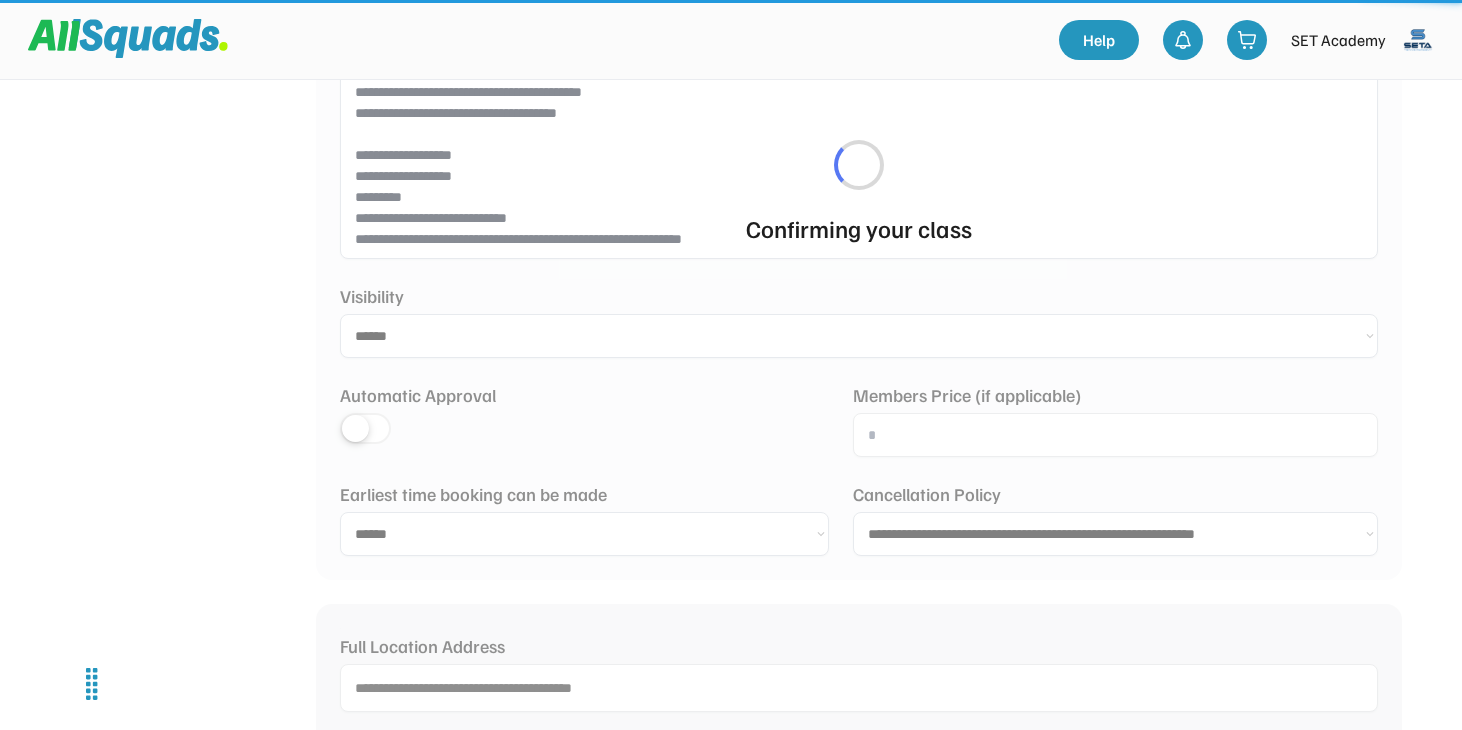 scroll, scrollTop: 236, scrollLeft: 0, axis: vertical 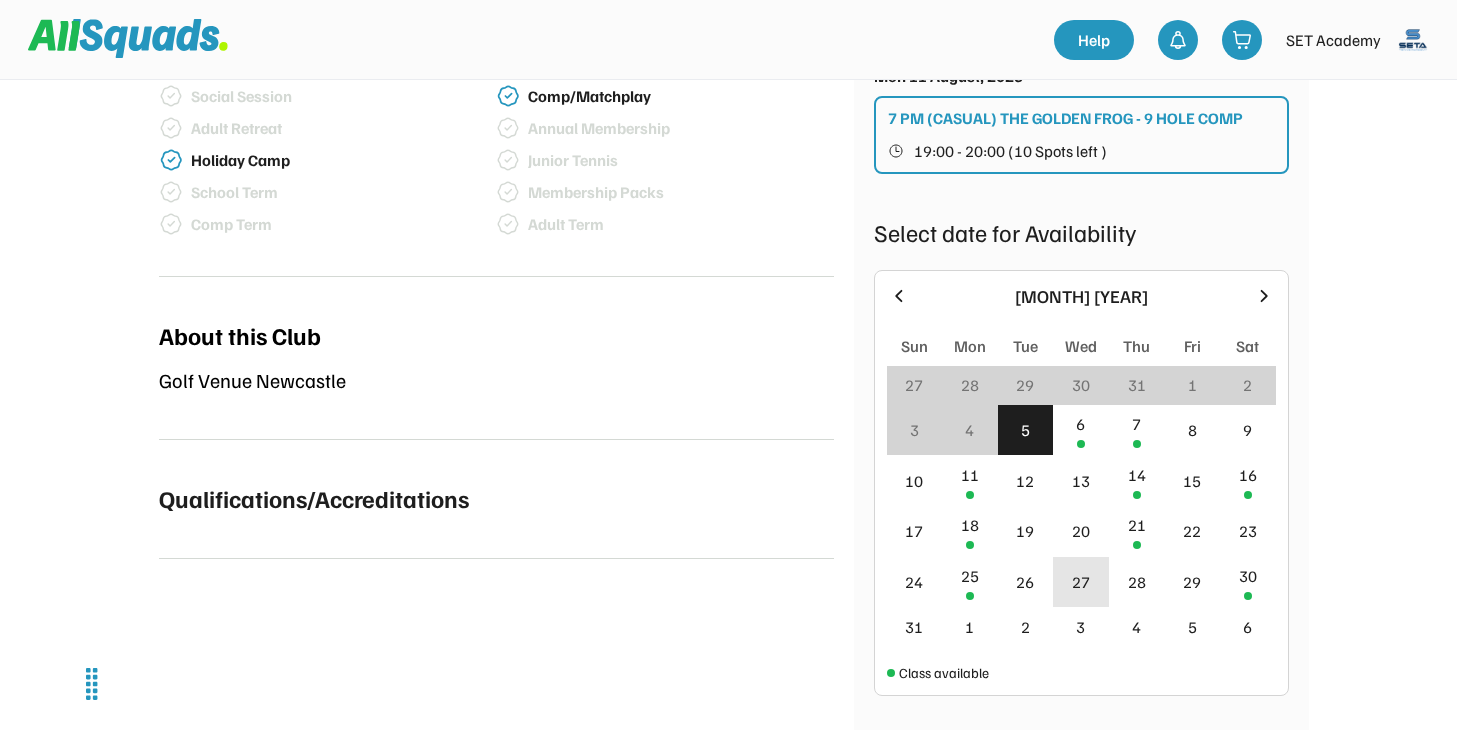 click on "27" at bounding box center [1081, 582] 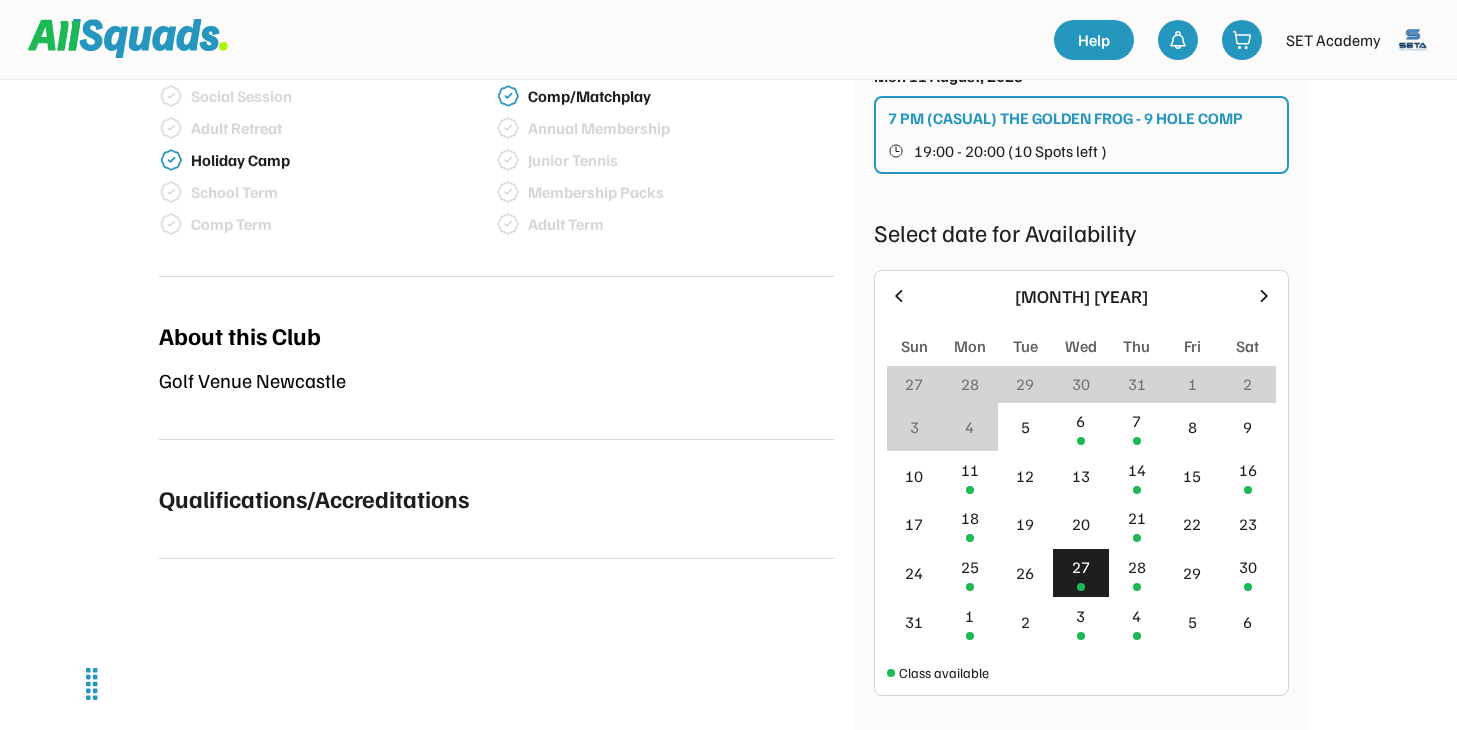 click on "27" at bounding box center [1081, 567] 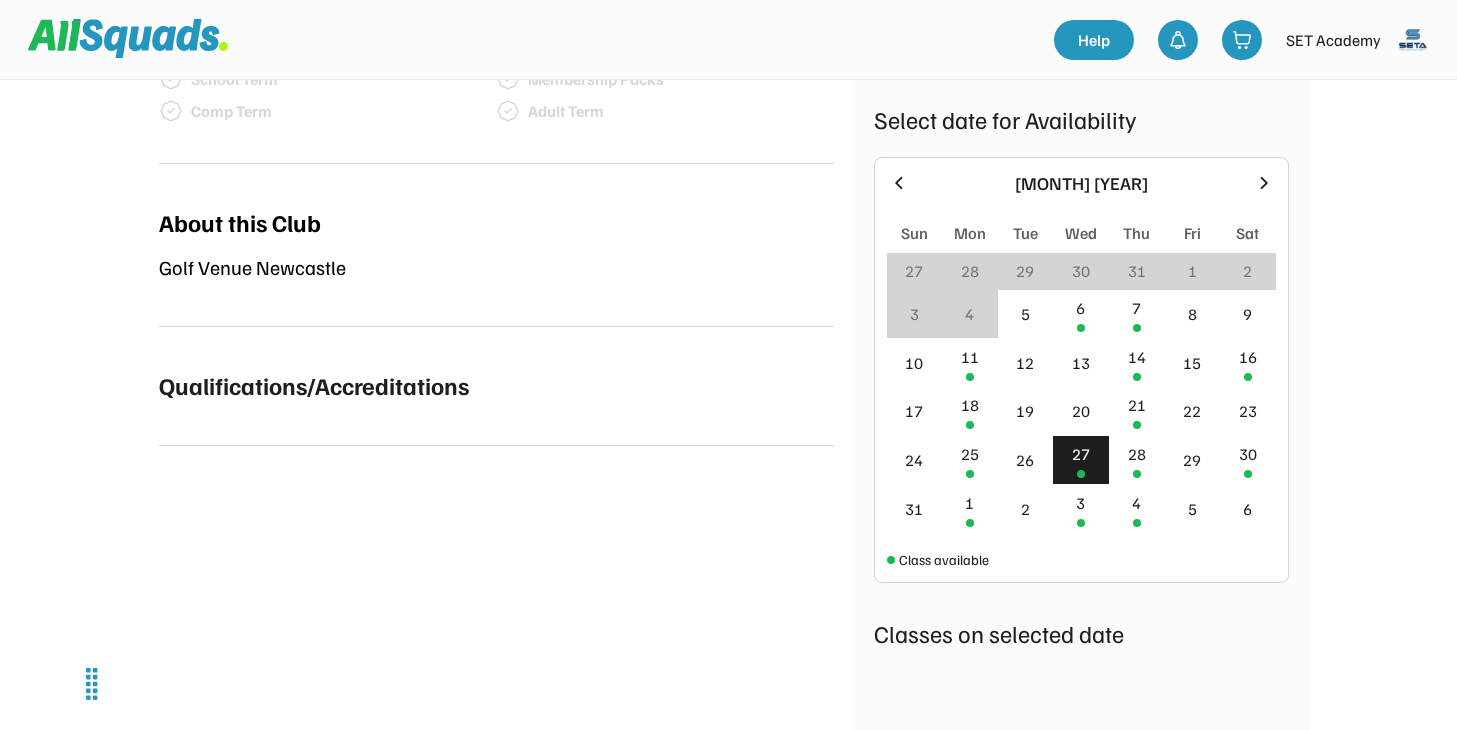 scroll, scrollTop: 1053, scrollLeft: 0, axis: vertical 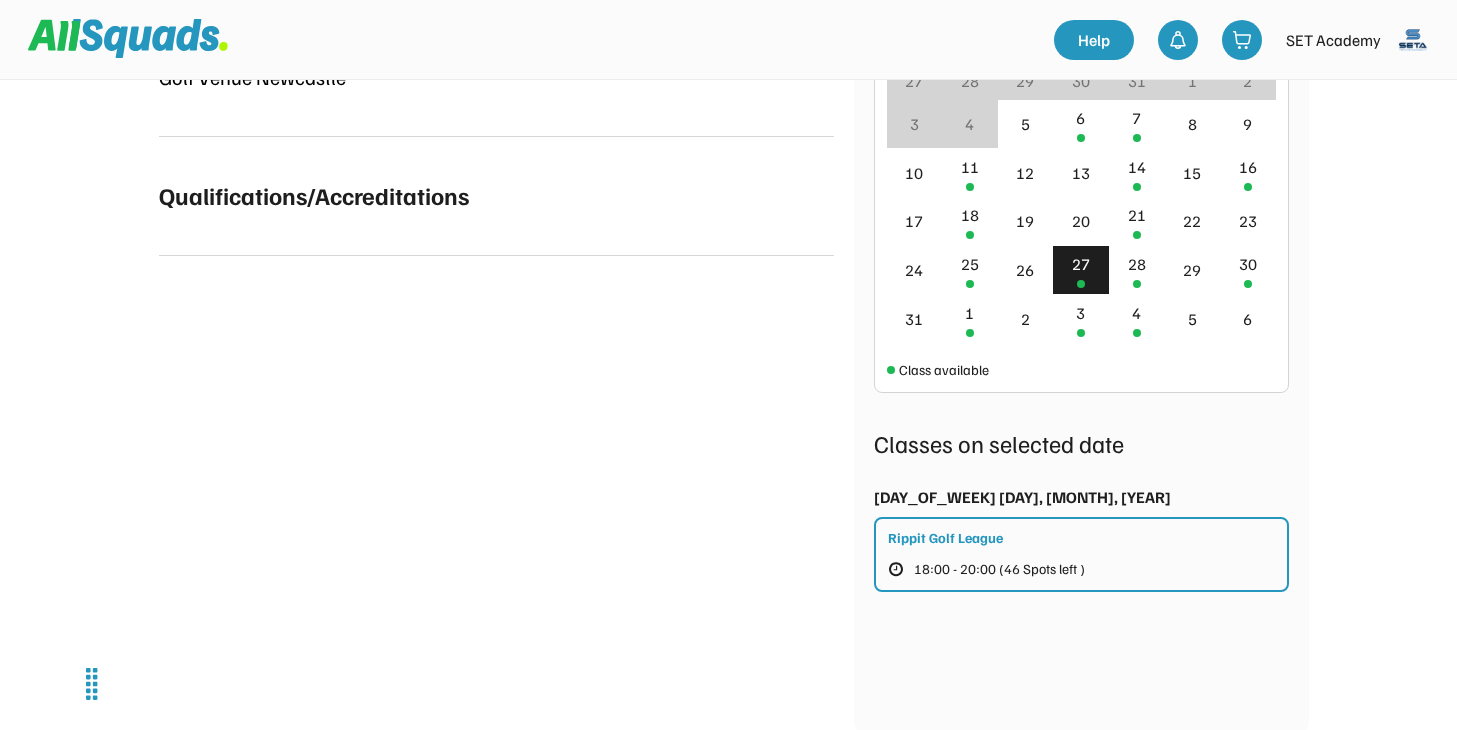 click on "Rippit Golf League  18:00 - 20:00 (46 Spots left )" at bounding box center [1081, 554] 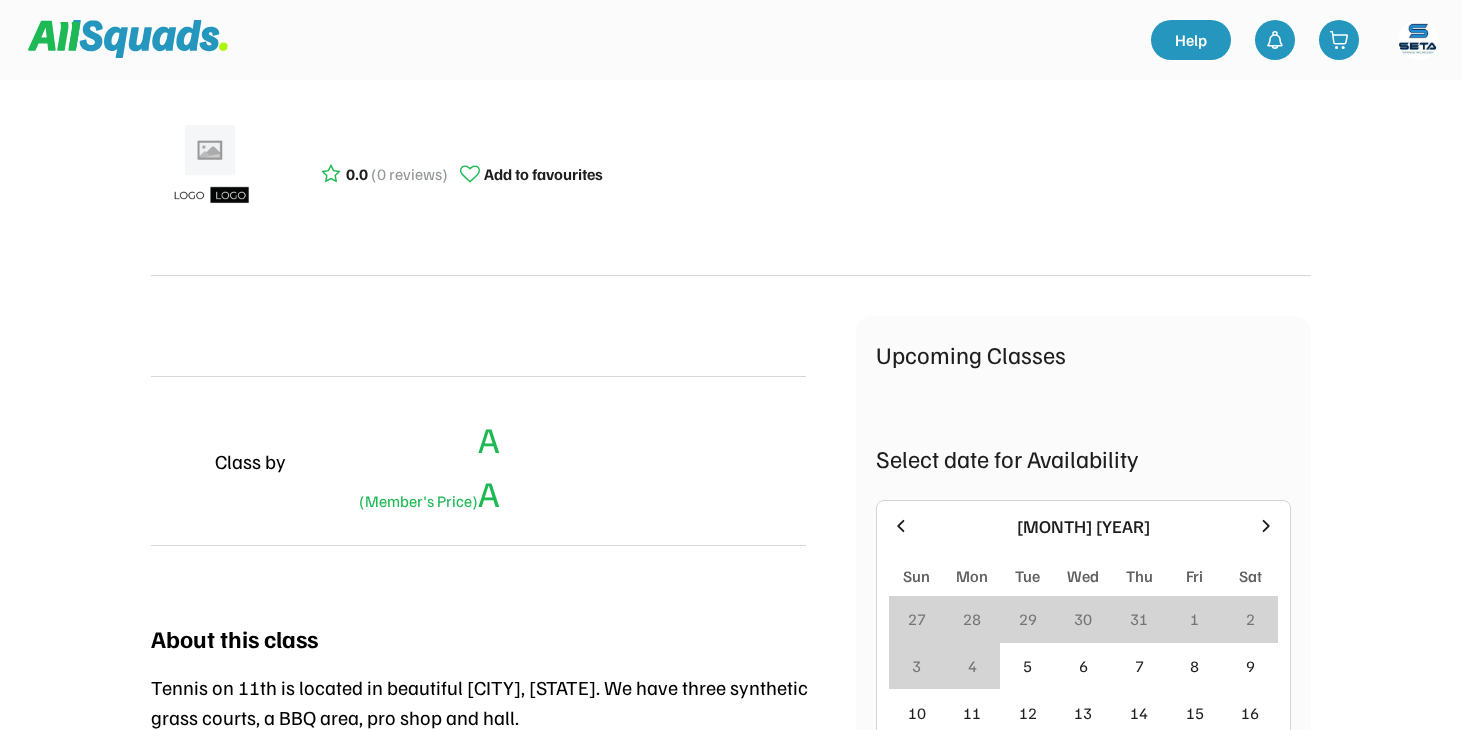 scroll, scrollTop: 0, scrollLeft: 0, axis: both 